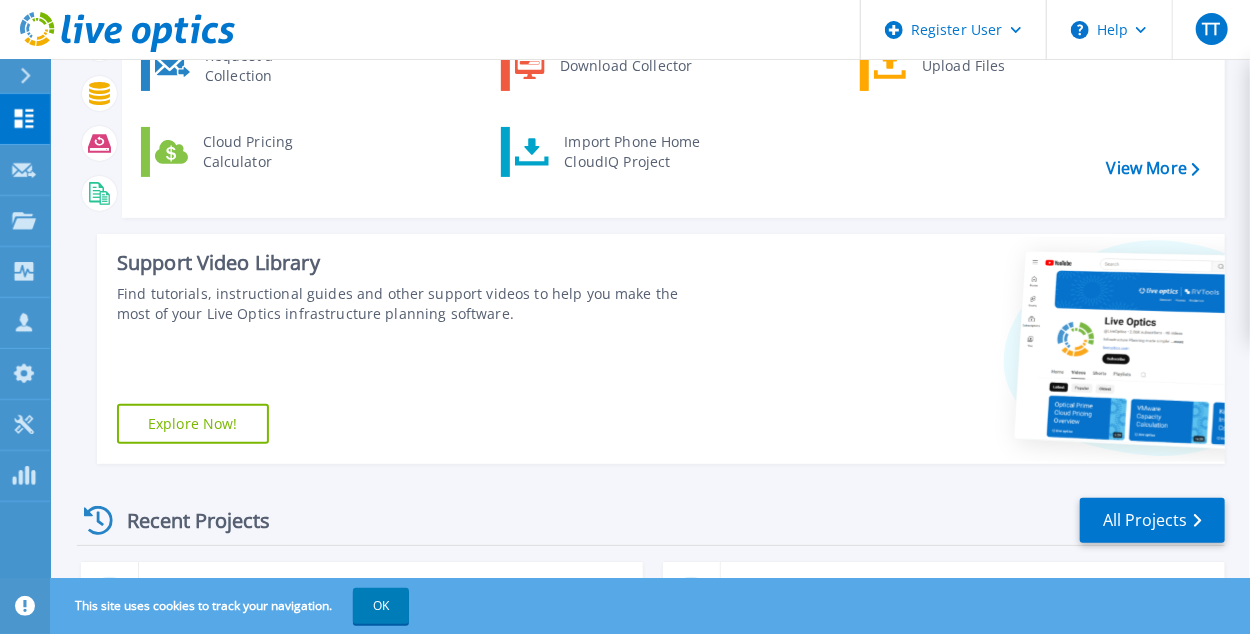 scroll, scrollTop: 300, scrollLeft: 0, axis: vertical 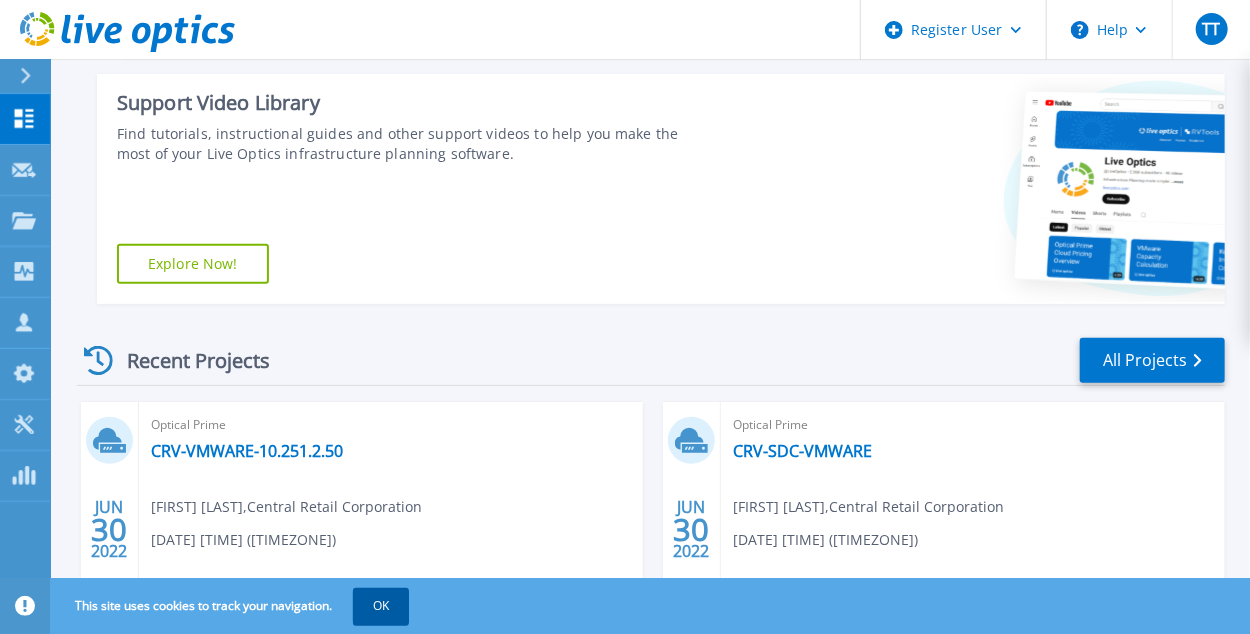click on "OK" at bounding box center (381, 606) 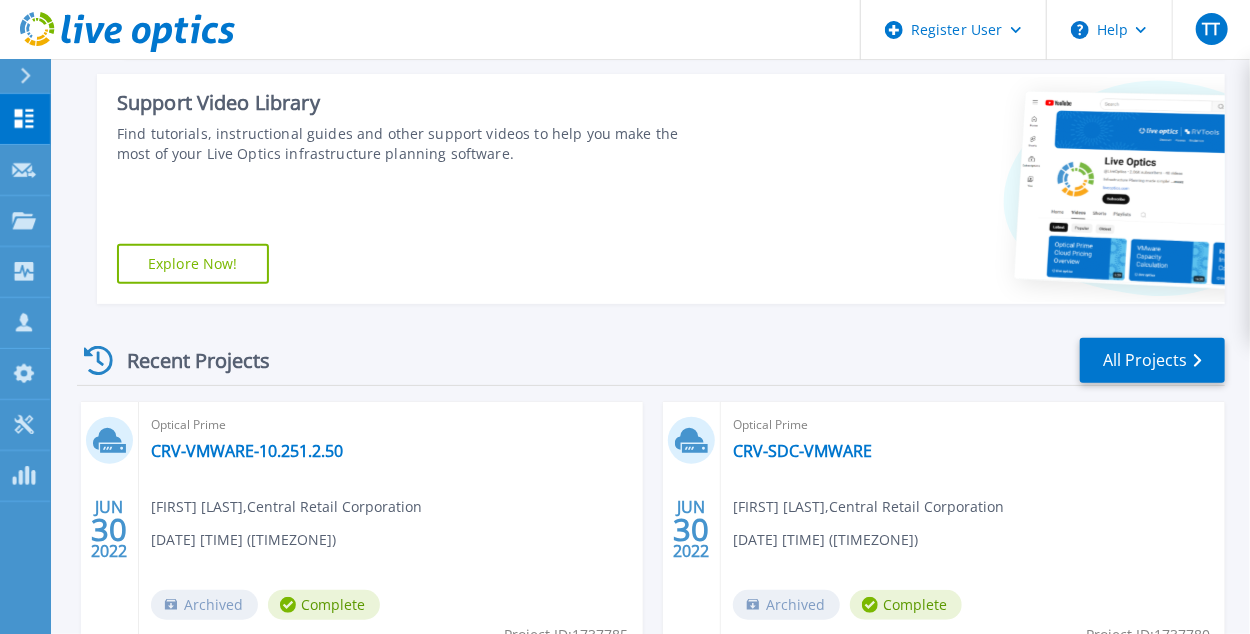 click 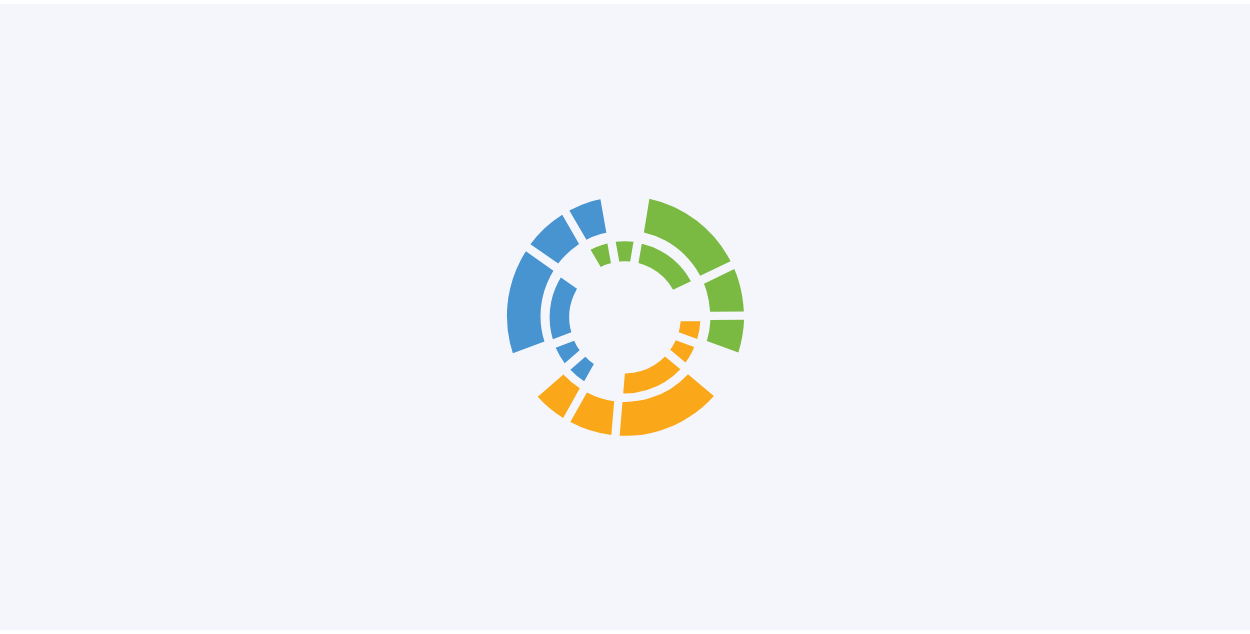 scroll, scrollTop: 0, scrollLeft: 0, axis: both 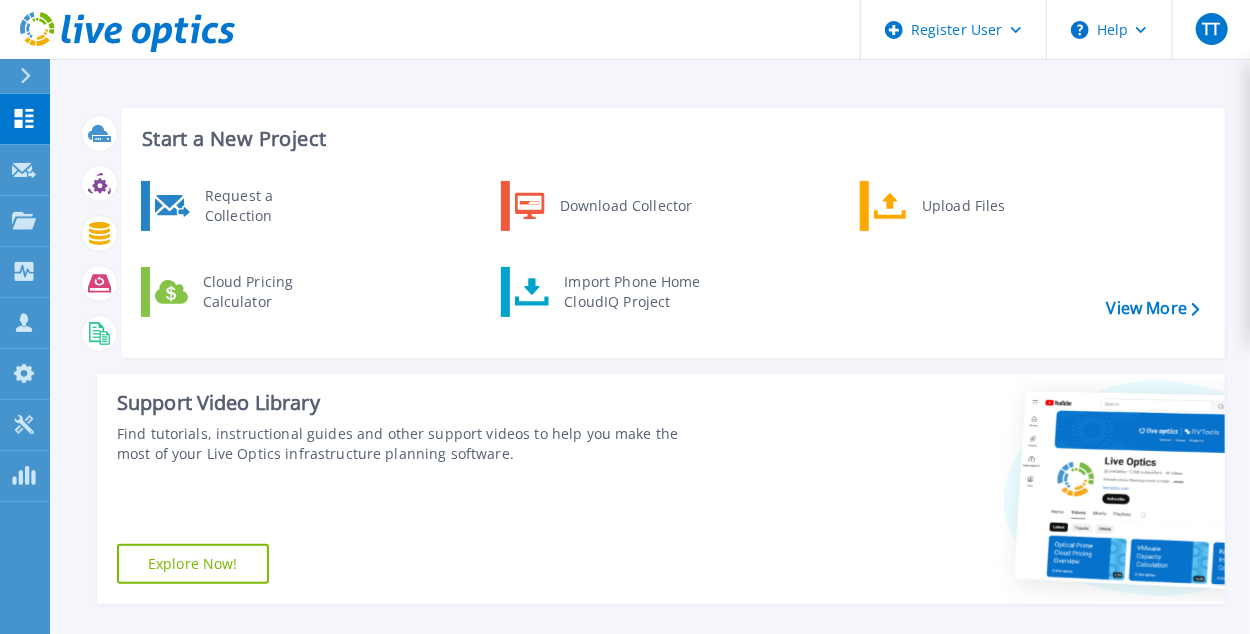 click 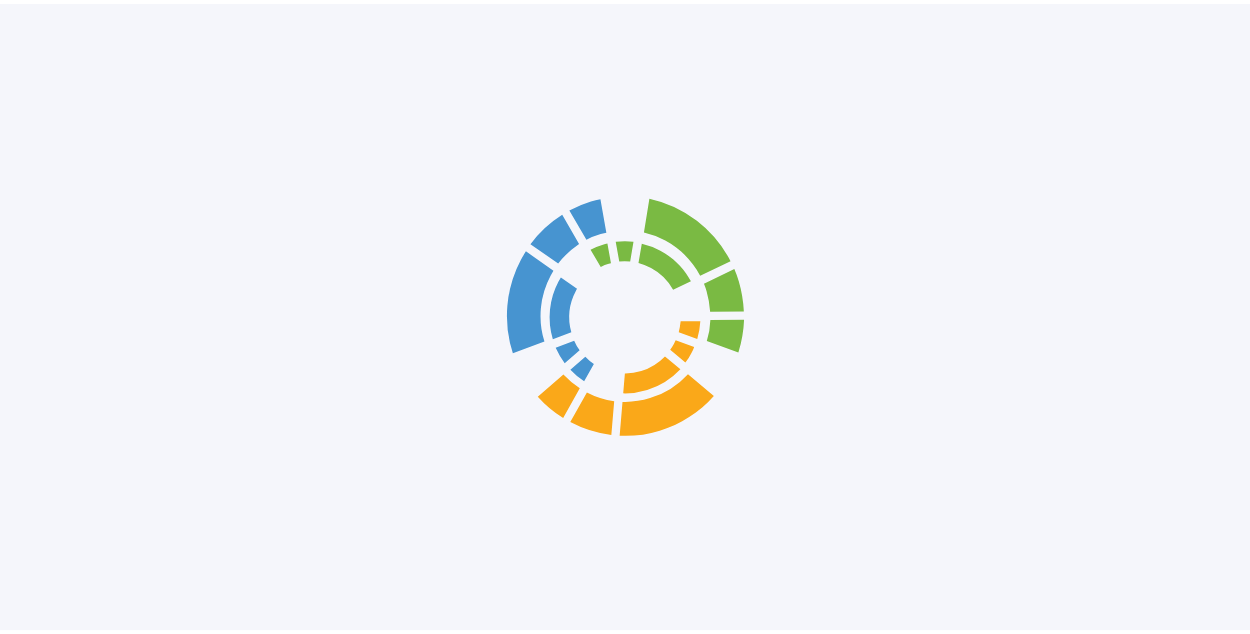 scroll, scrollTop: 0, scrollLeft: 0, axis: both 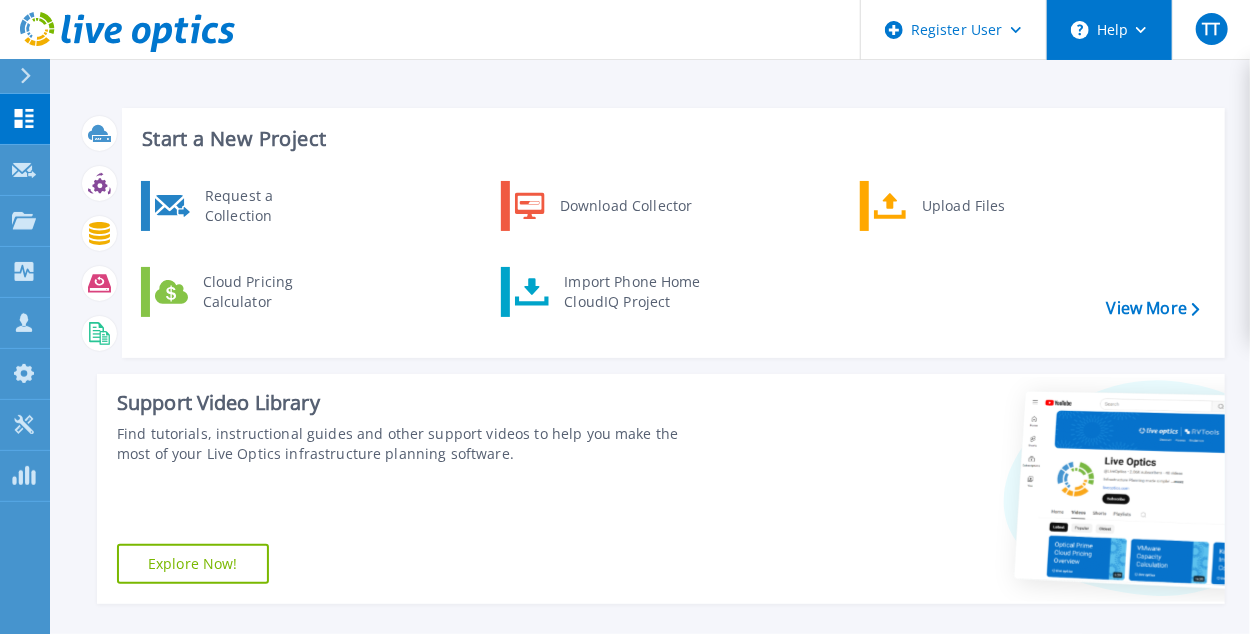 click 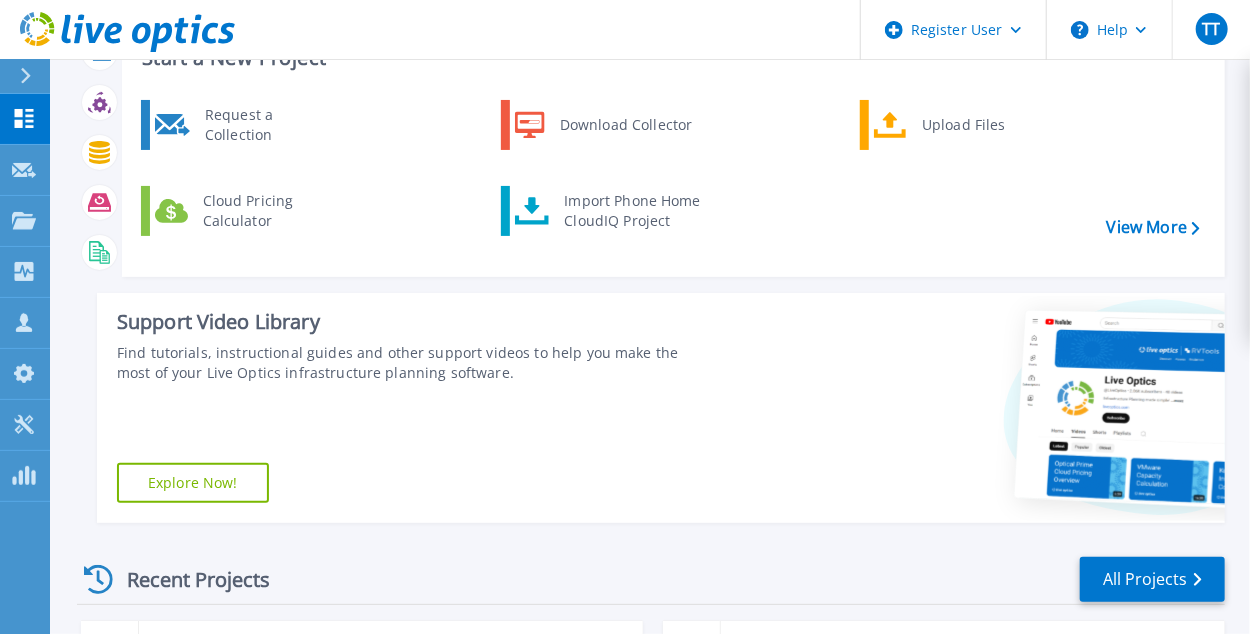 scroll, scrollTop: 85, scrollLeft: 0, axis: vertical 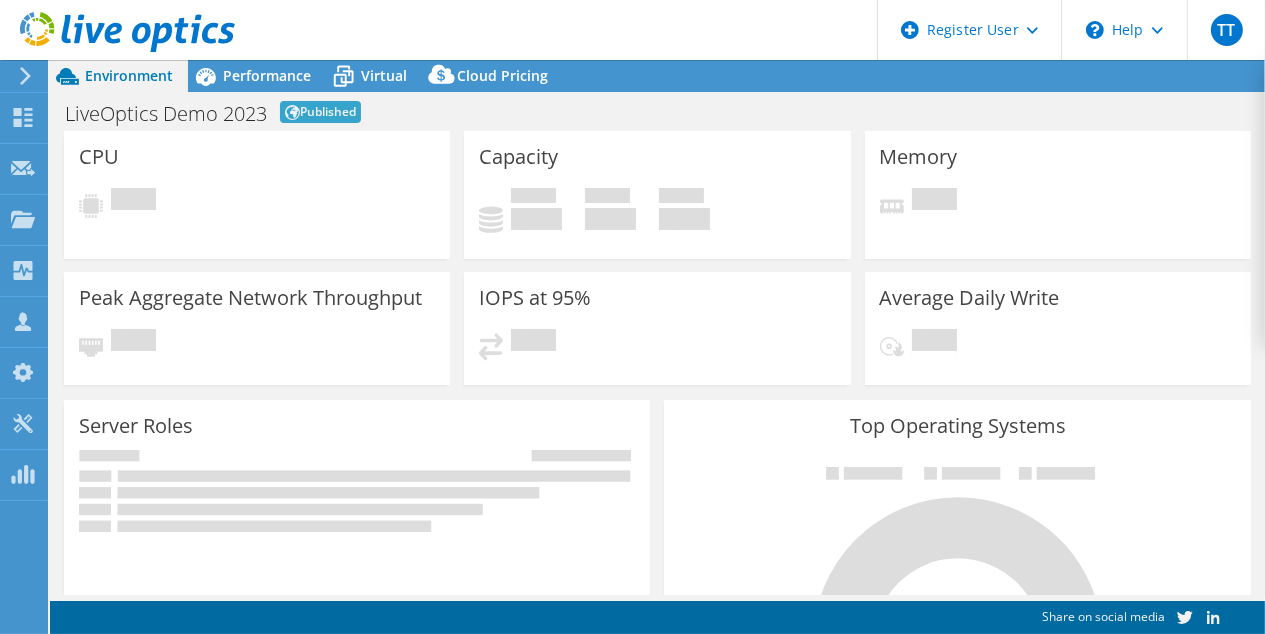 select on "Singapore" 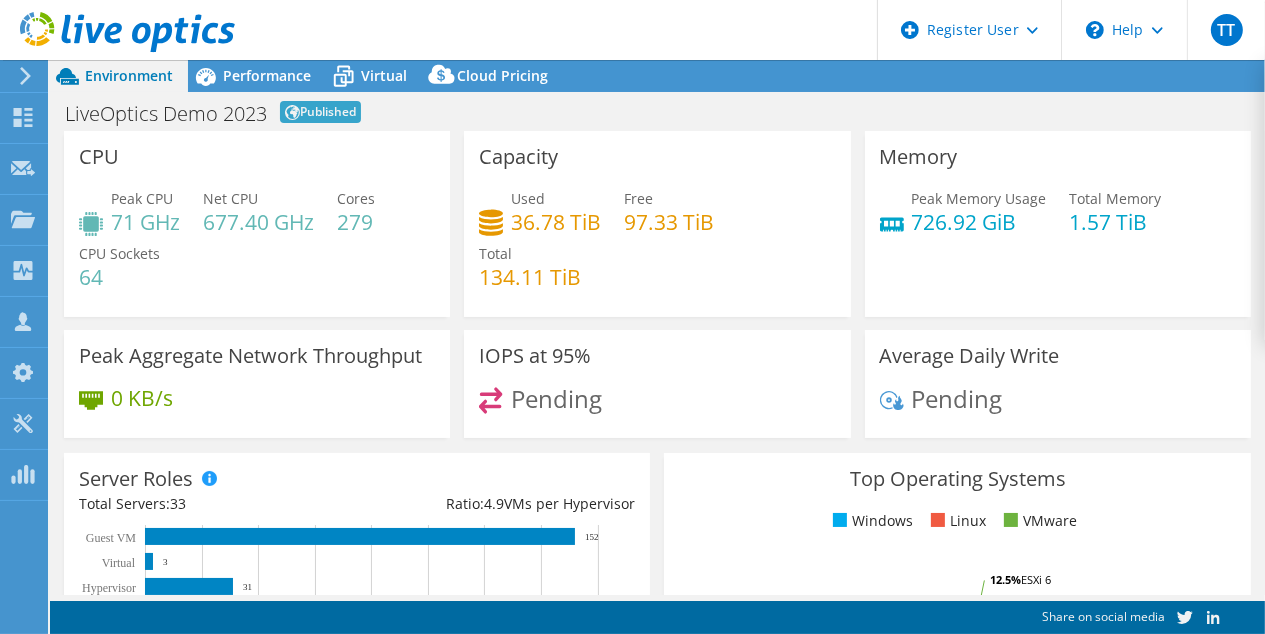 select on "GBP" 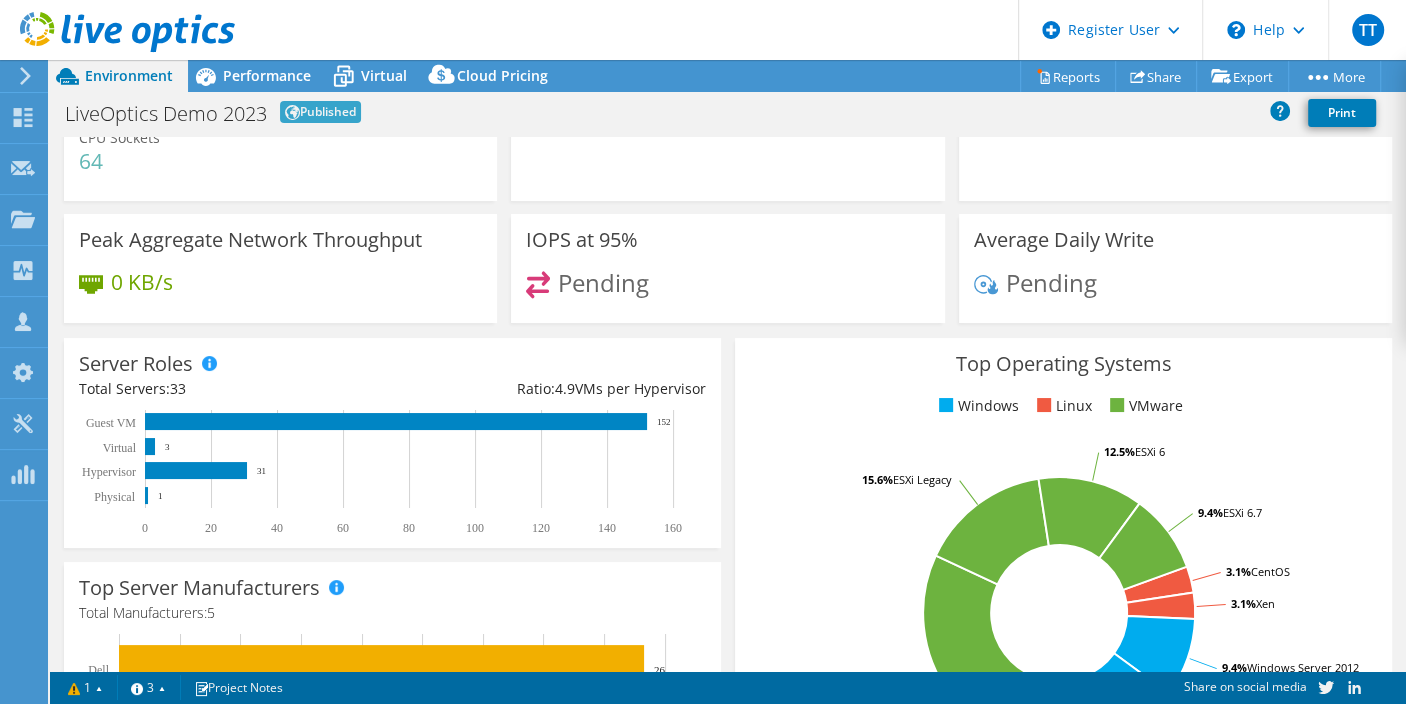 scroll, scrollTop: 0, scrollLeft: 0, axis: both 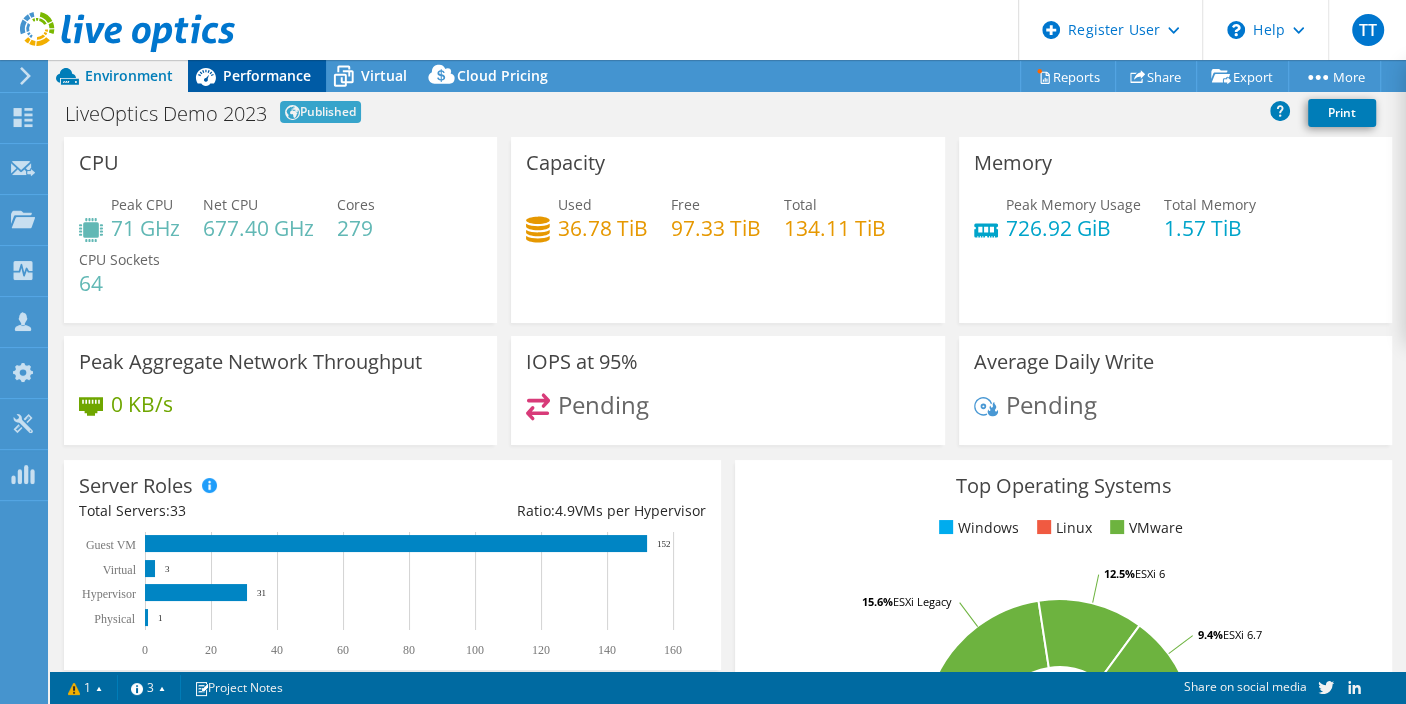 click on "Performance" at bounding box center [267, 75] 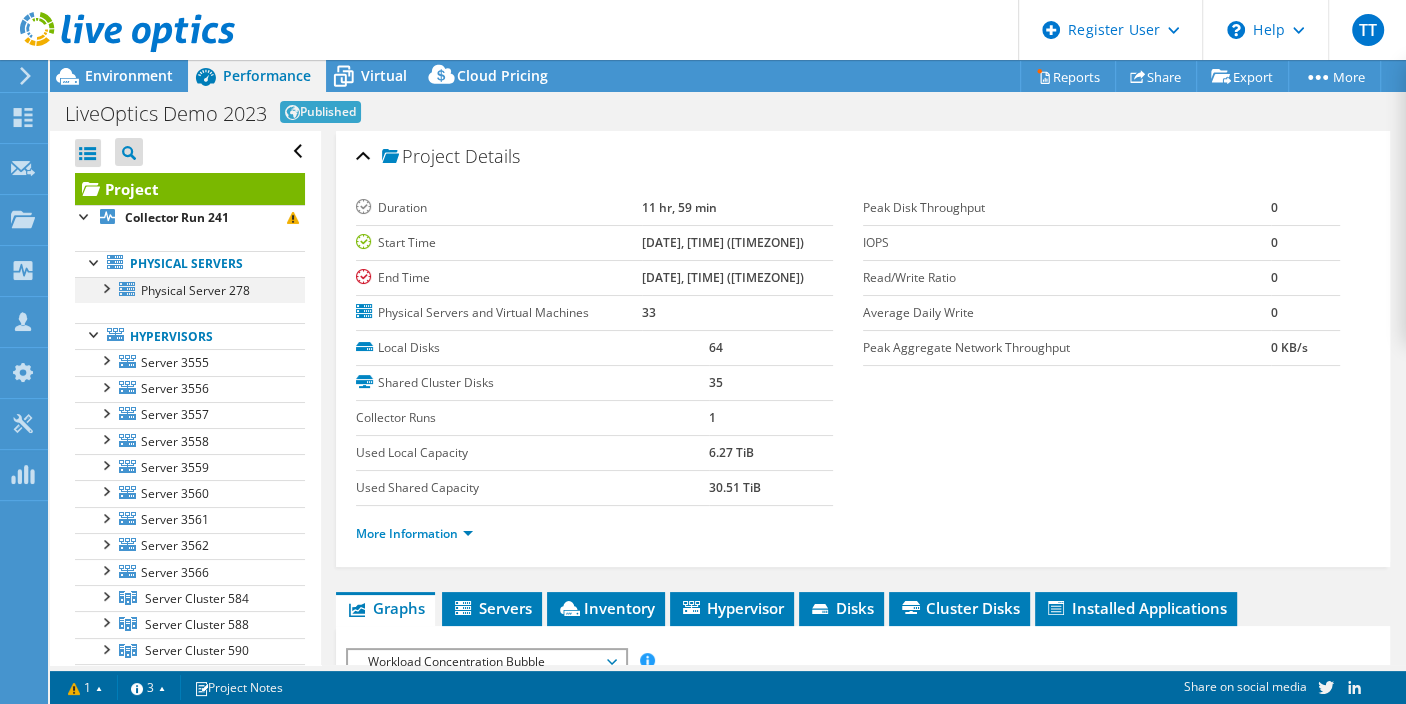 click at bounding box center (105, 287) 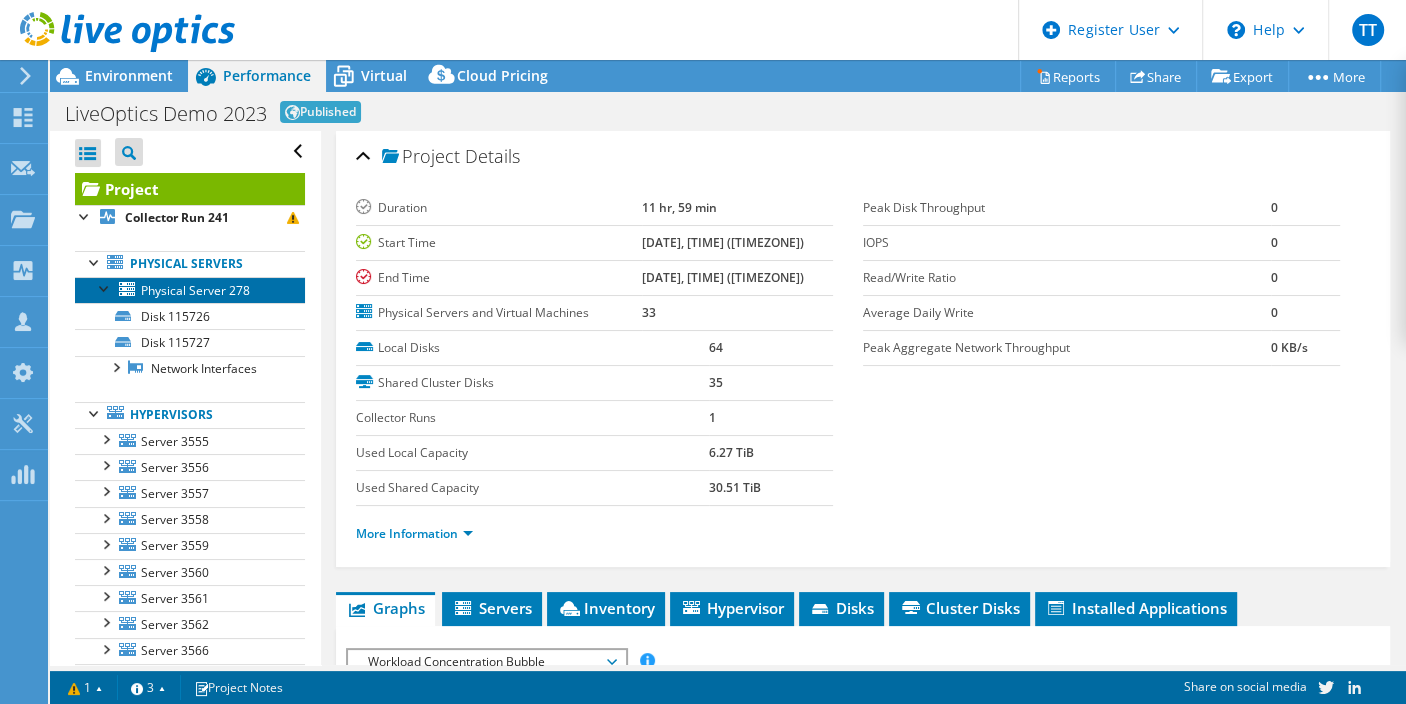 click on "Physical Server 278" at bounding box center (195, 290) 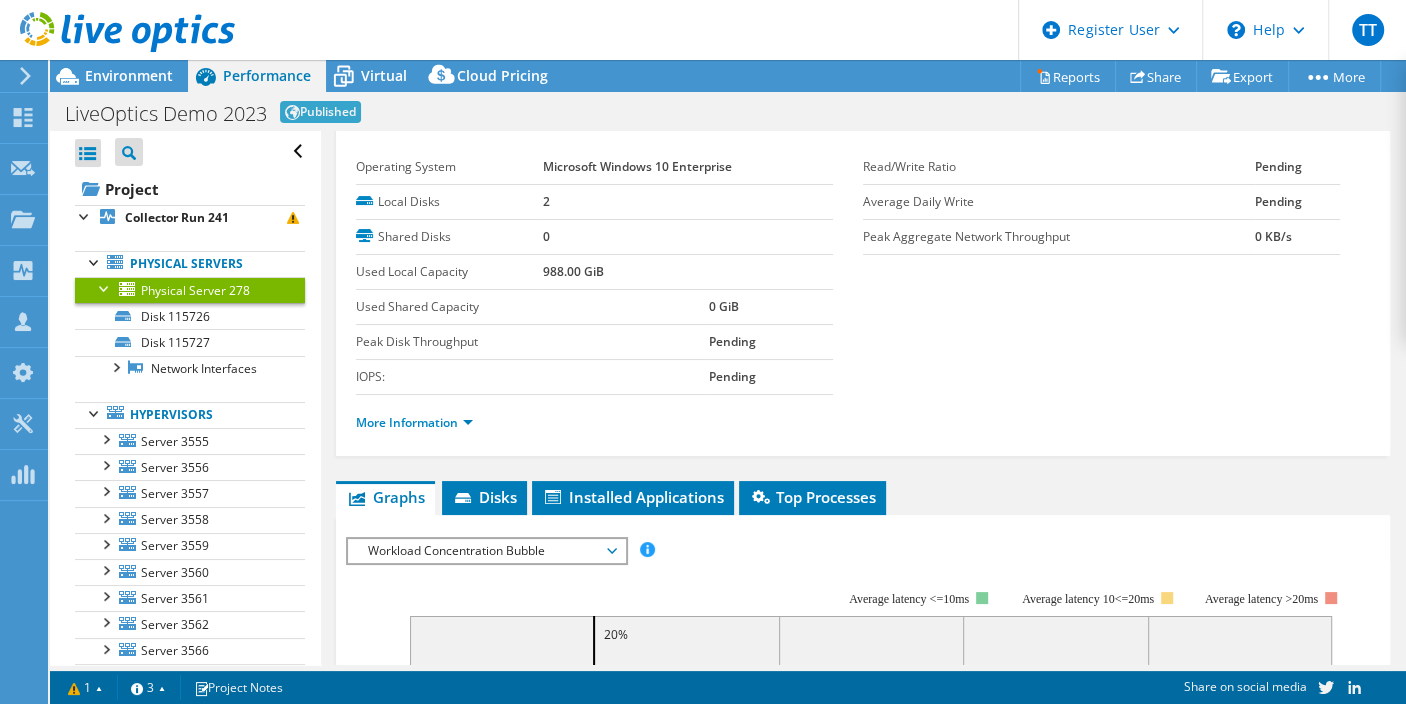 scroll, scrollTop: 0, scrollLeft: 0, axis: both 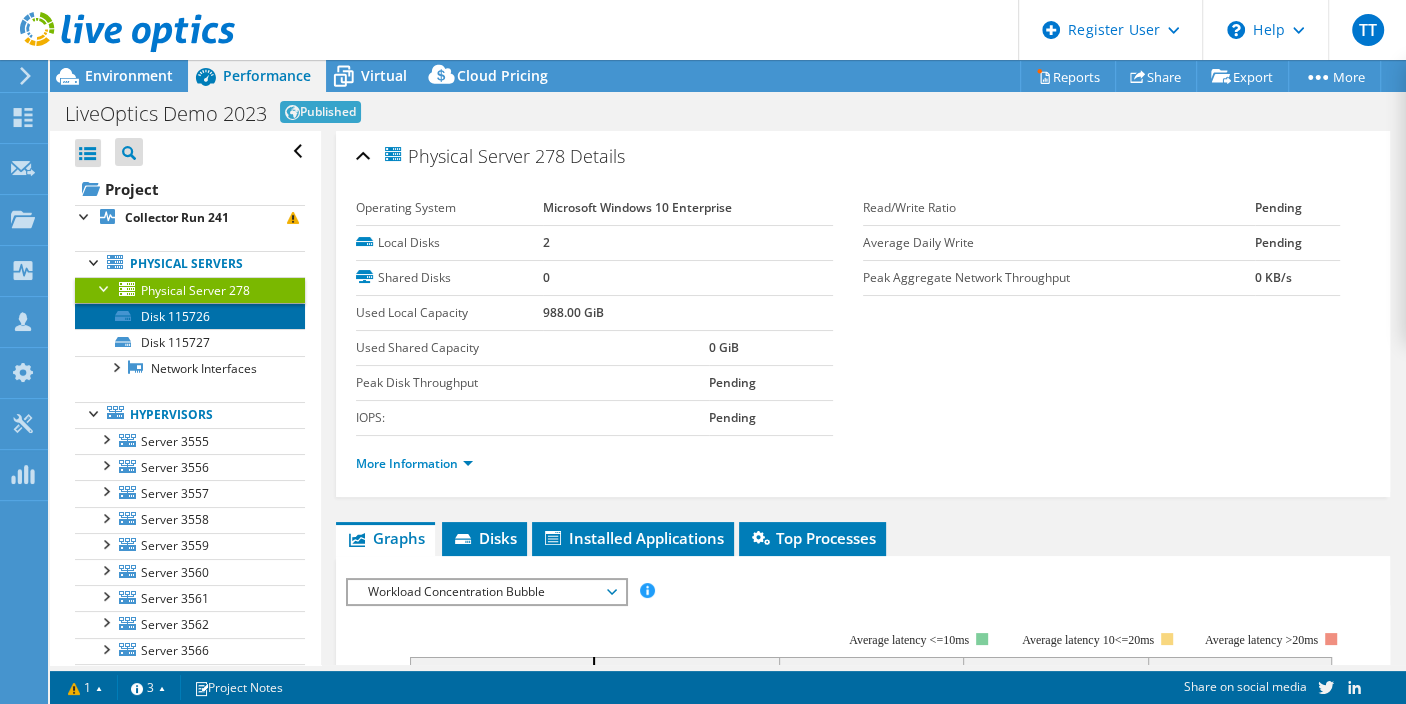 click on "Disk 115726" at bounding box center [190, 316] 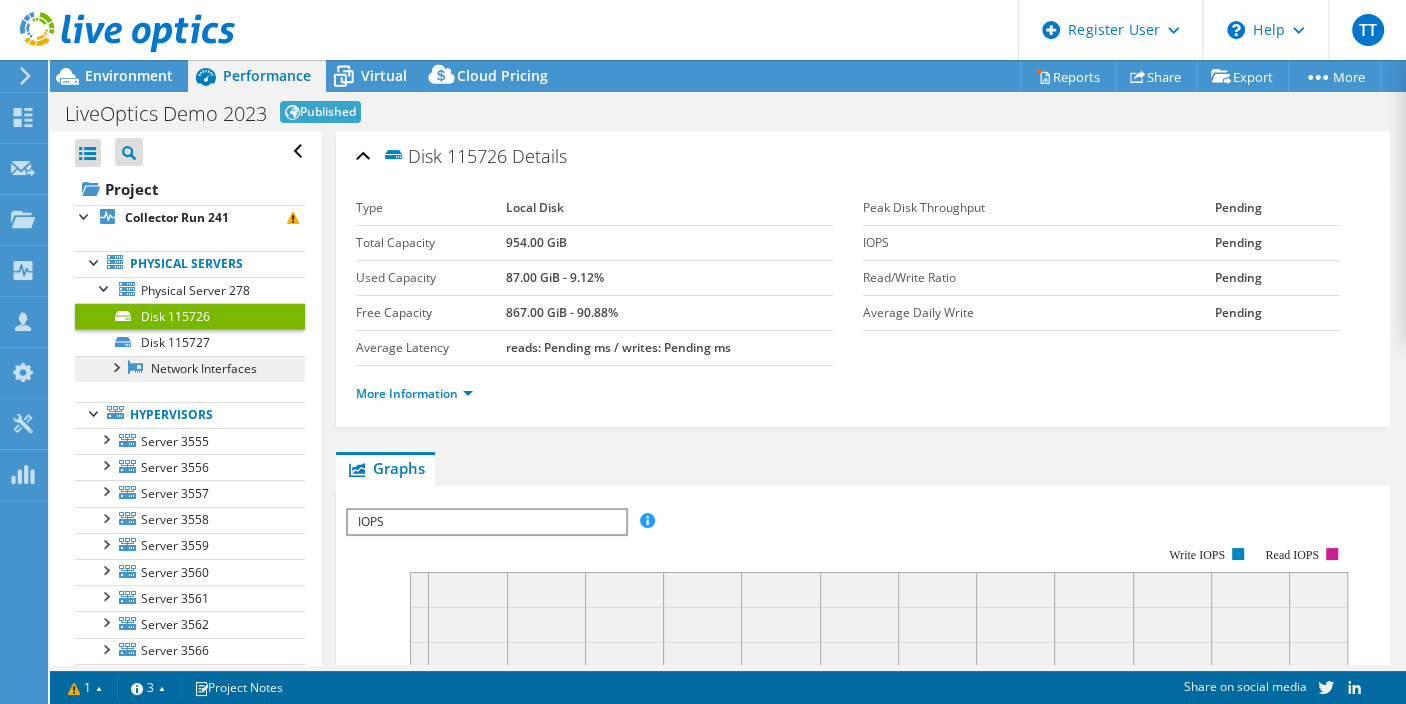 click on "Network Interfaces" at bounding box center (190, 369) 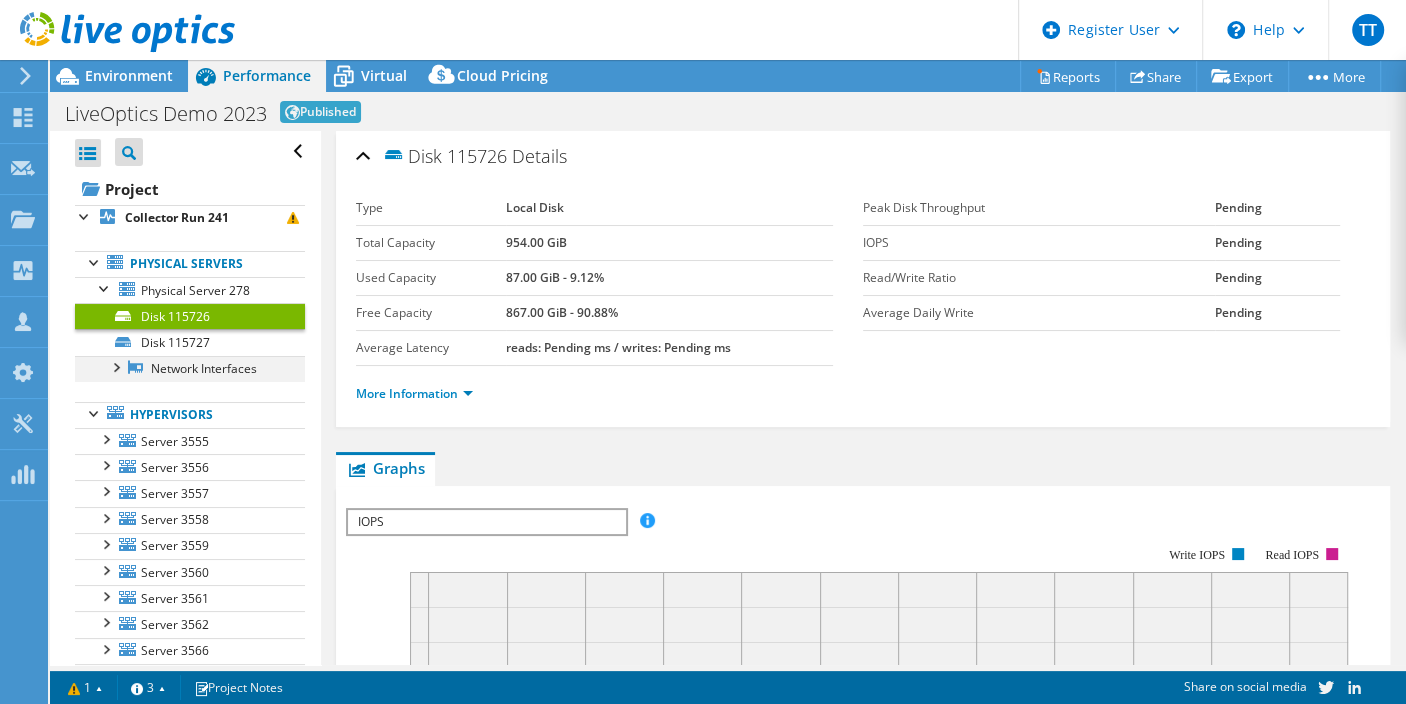 click at bounding box center (115, 366) 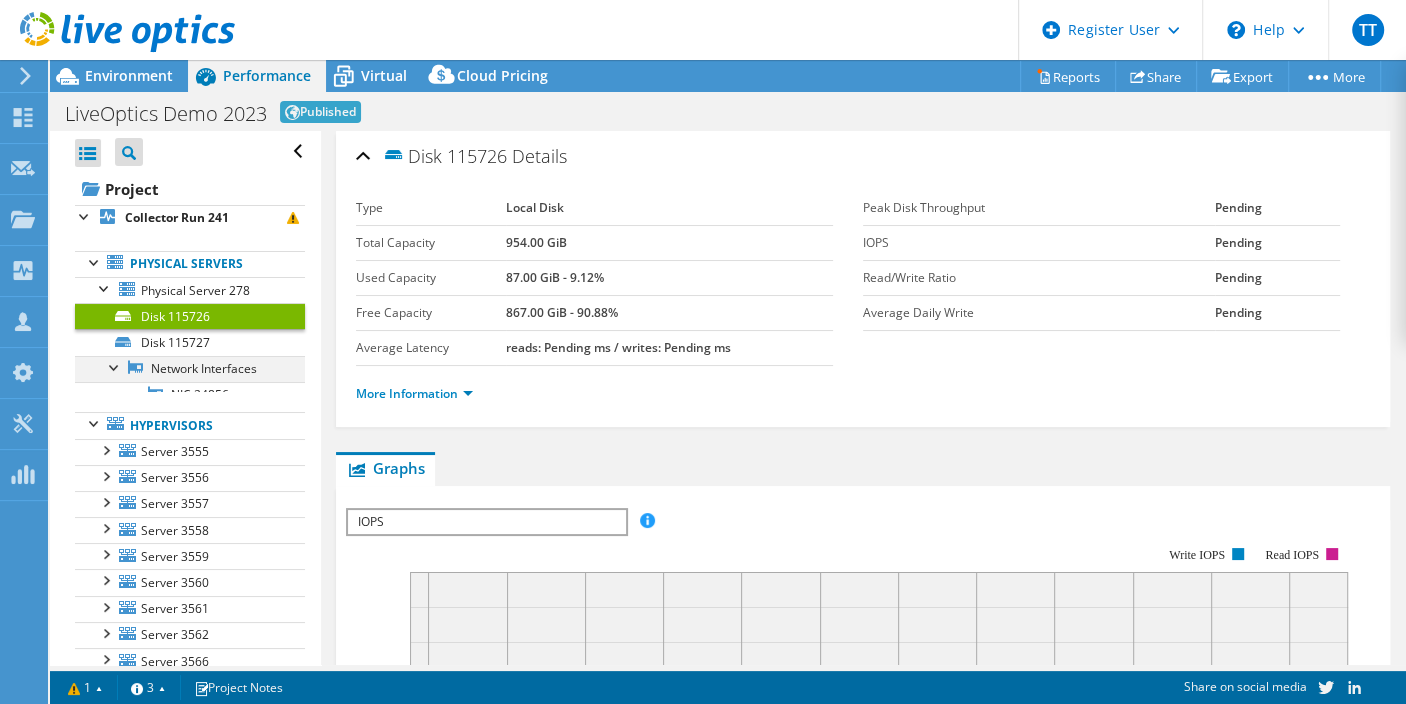 click at bounding box center (115, 366) 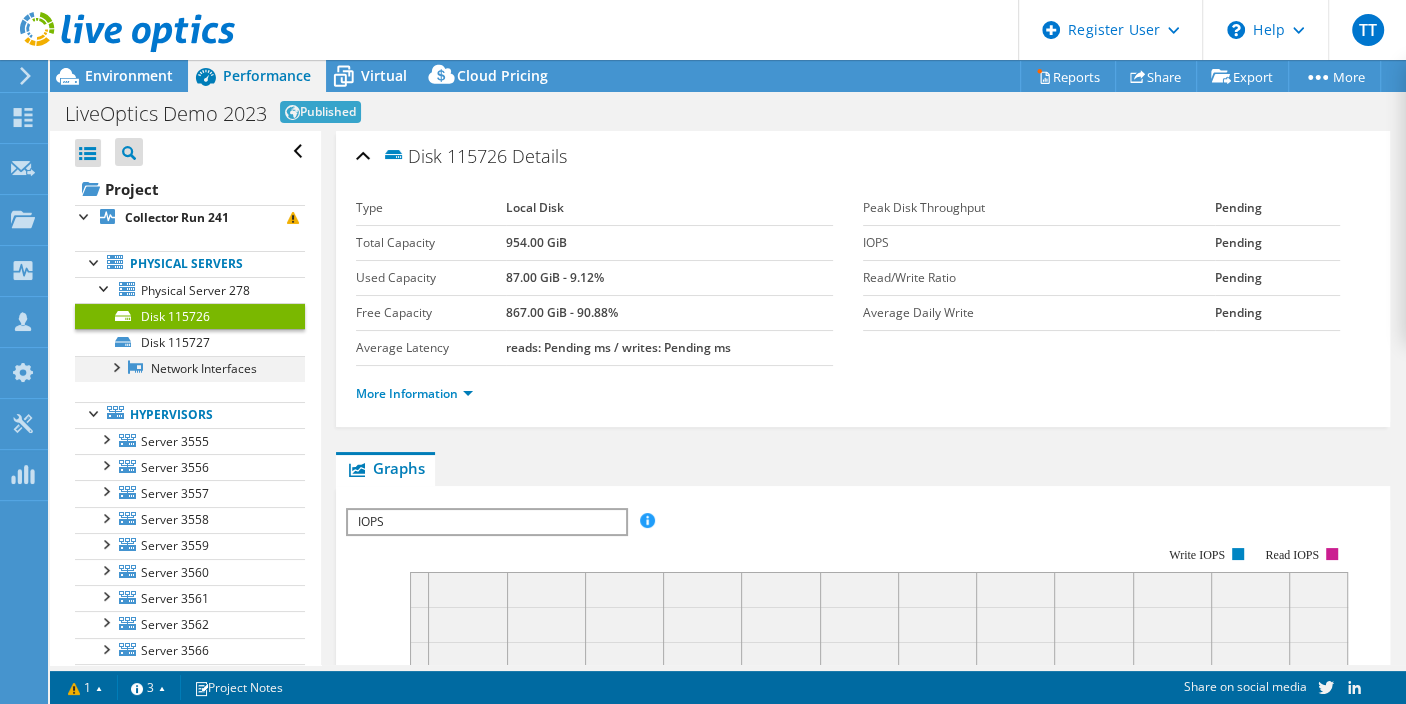 click at bounding box center (115, 366) 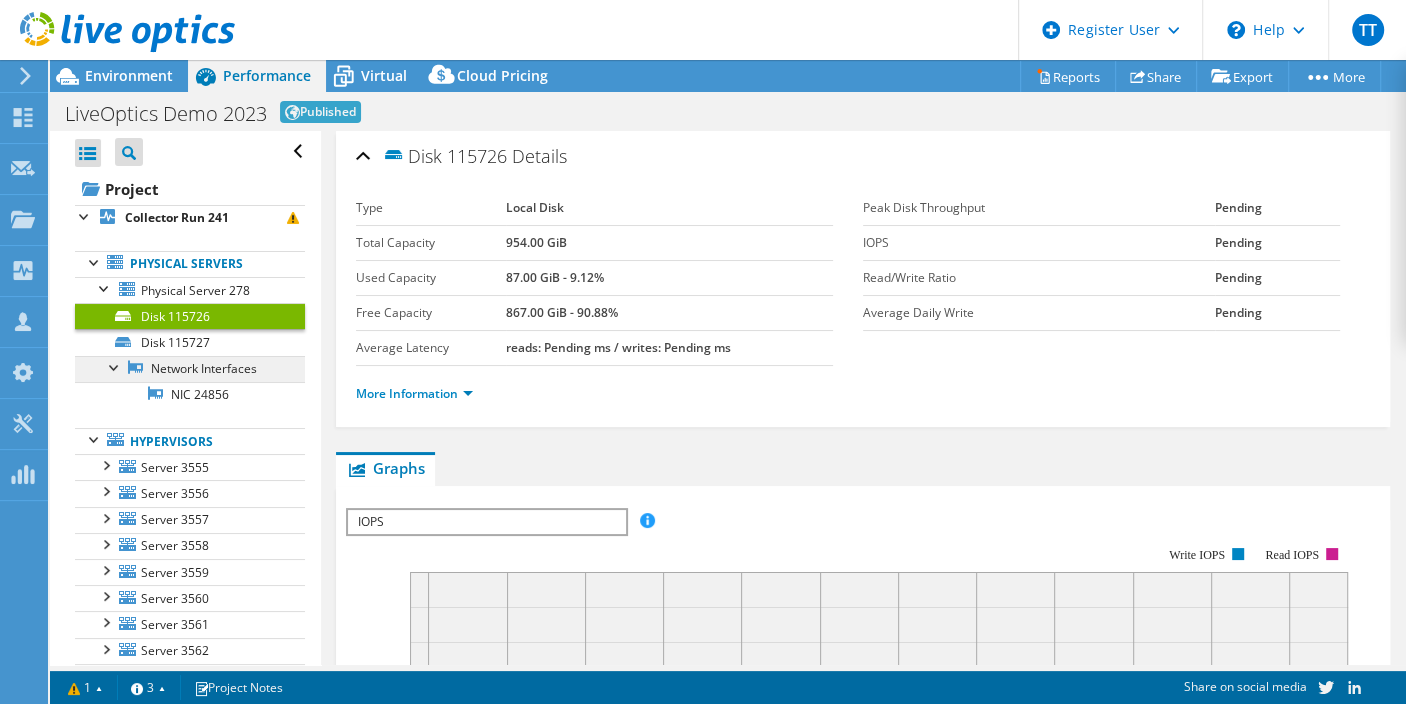 click on "Network Interfaces" at bounding box center (190, 369) 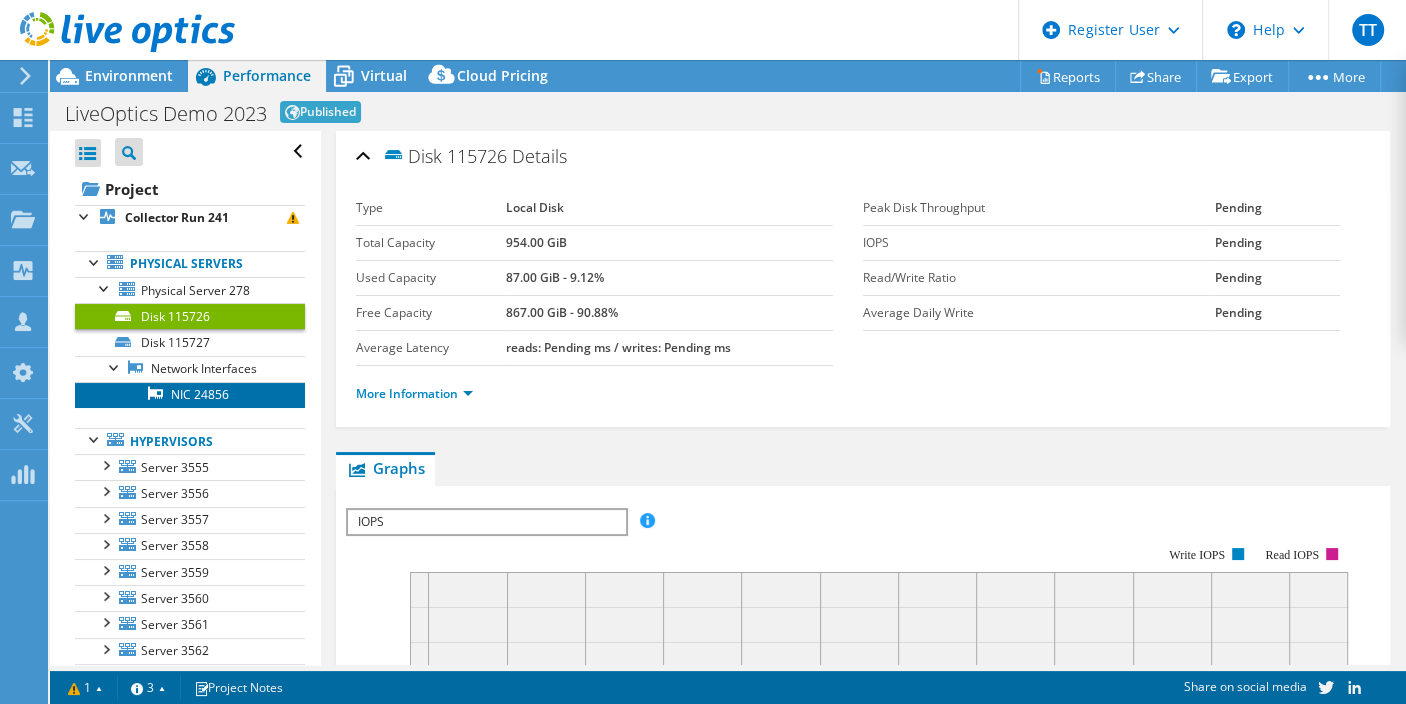 click on "NIC 24856" at bounding box center (190, 395) 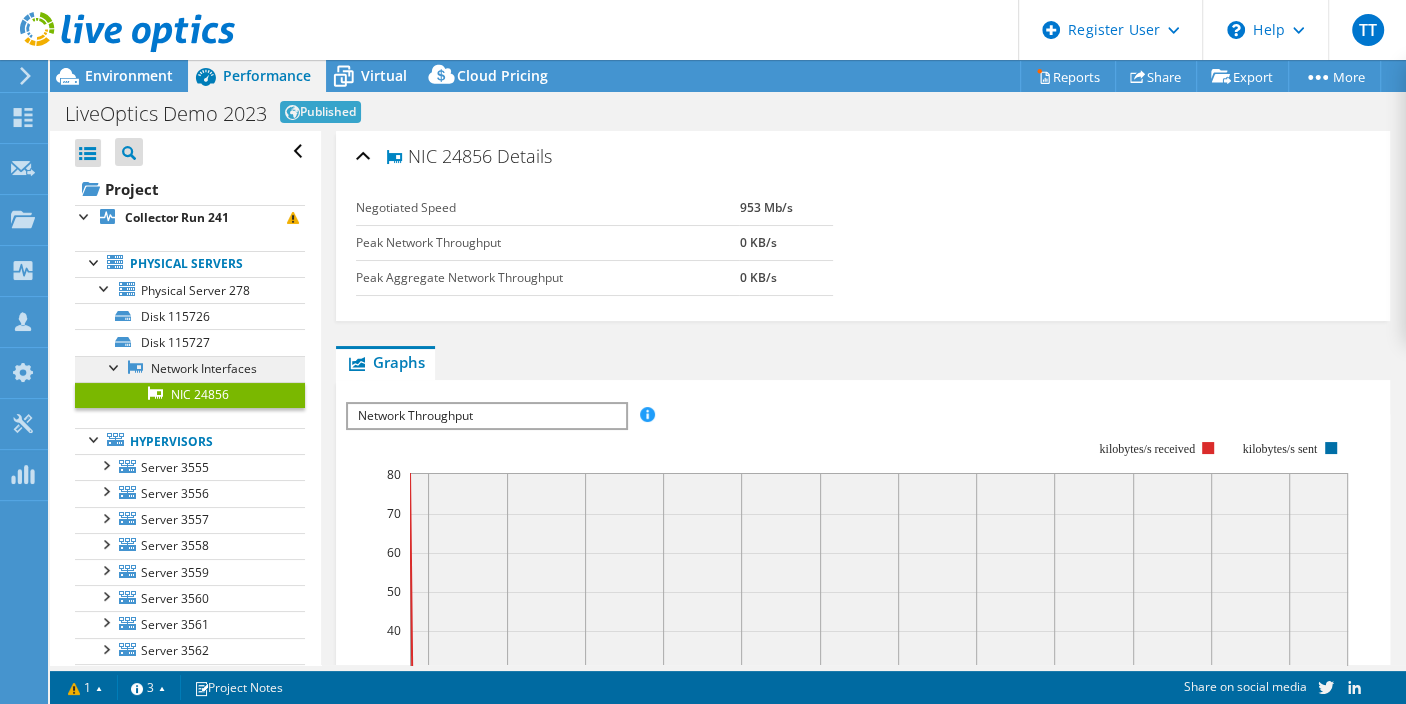 click on "Network Interfaces" at bounding box center (190, 369) 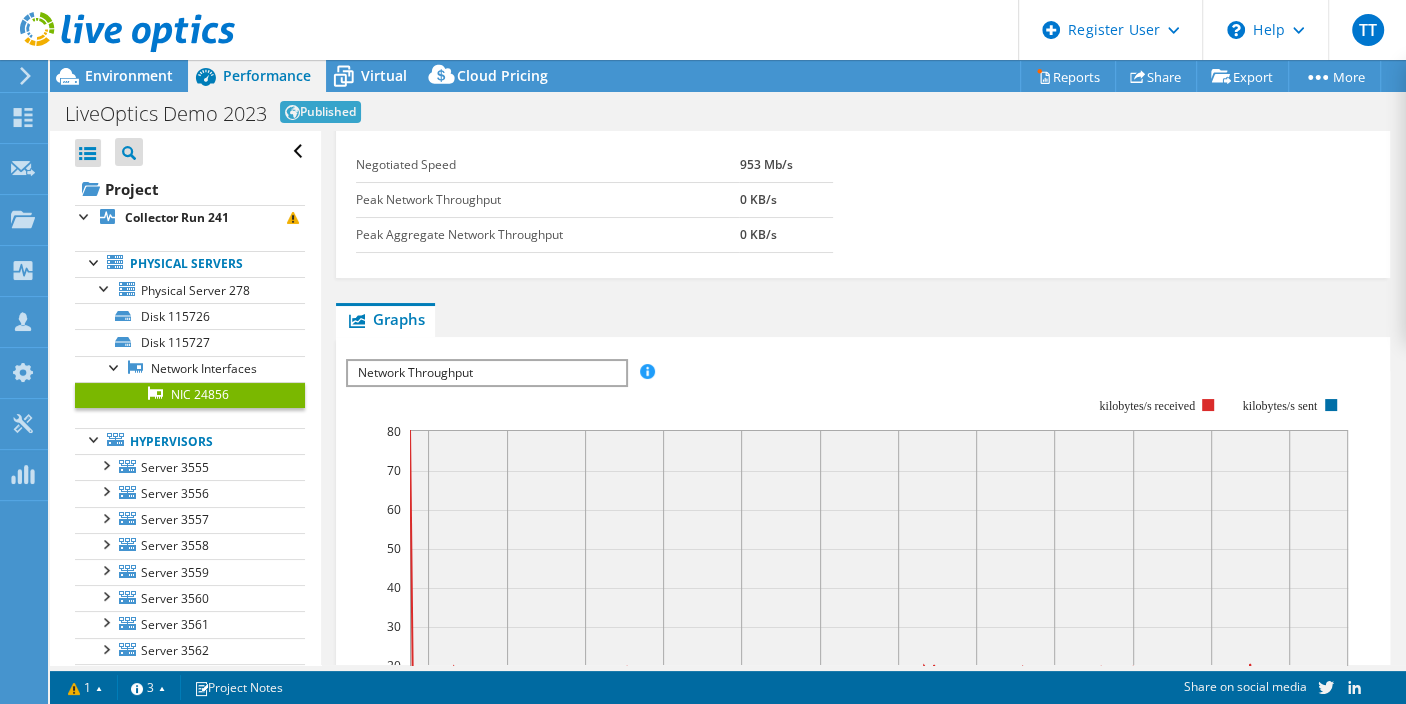 scroll, scrollTop: 0, scrollLeft: 0, axis: both 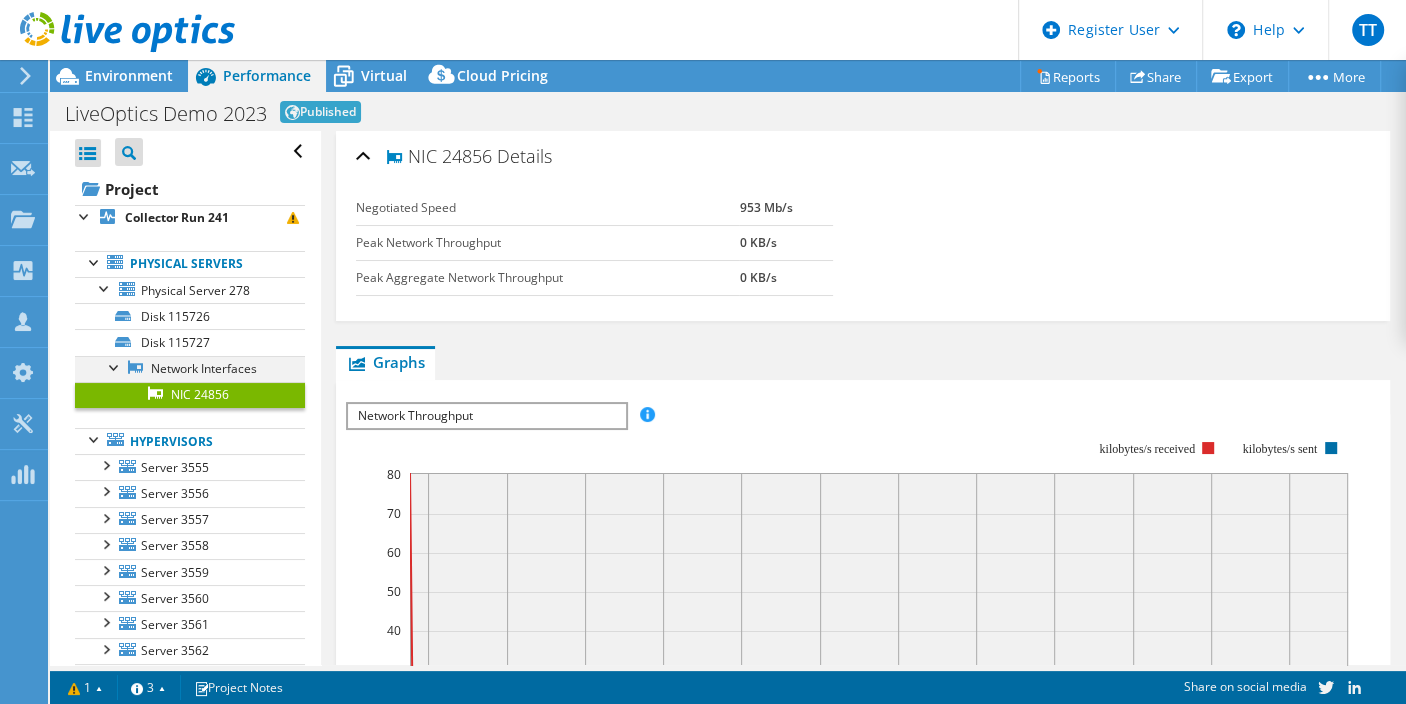 click at bounding box center (115, 366) 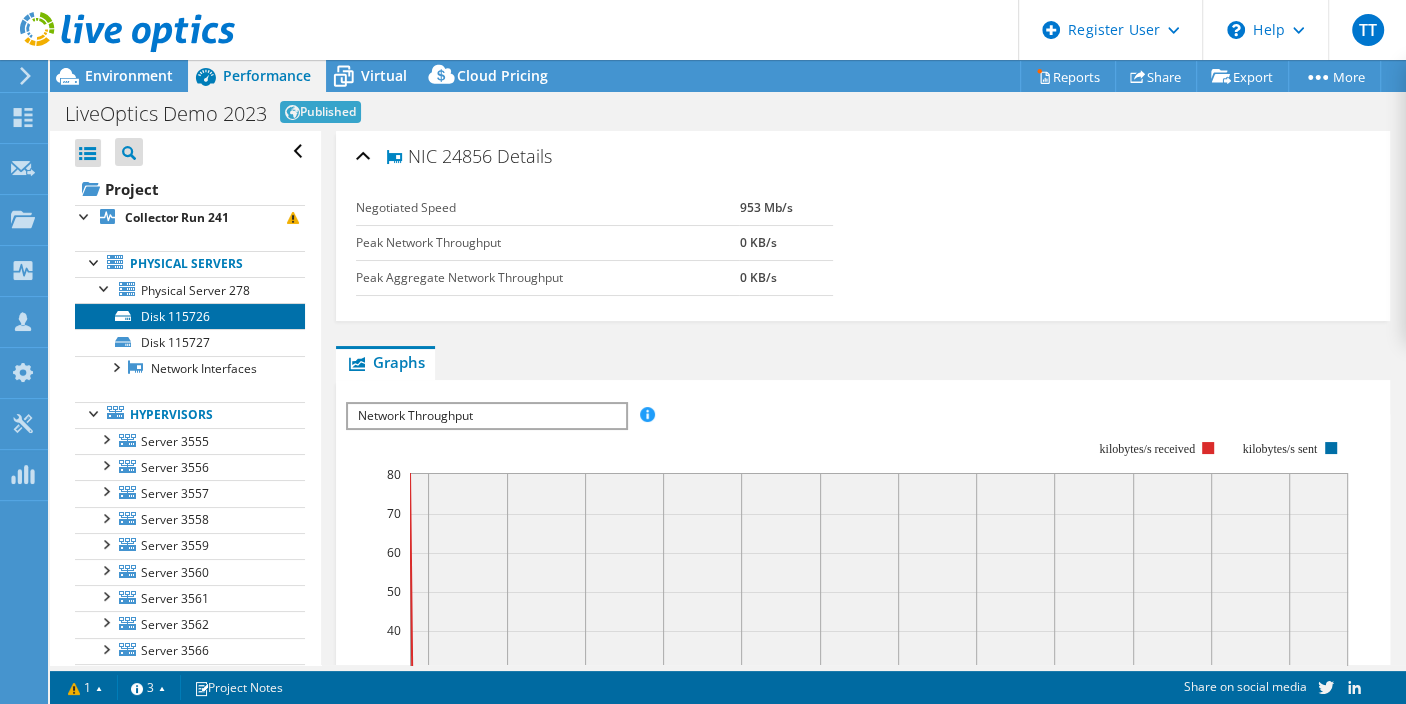 click on "Disk 115726" at bounding box center (190, 316) 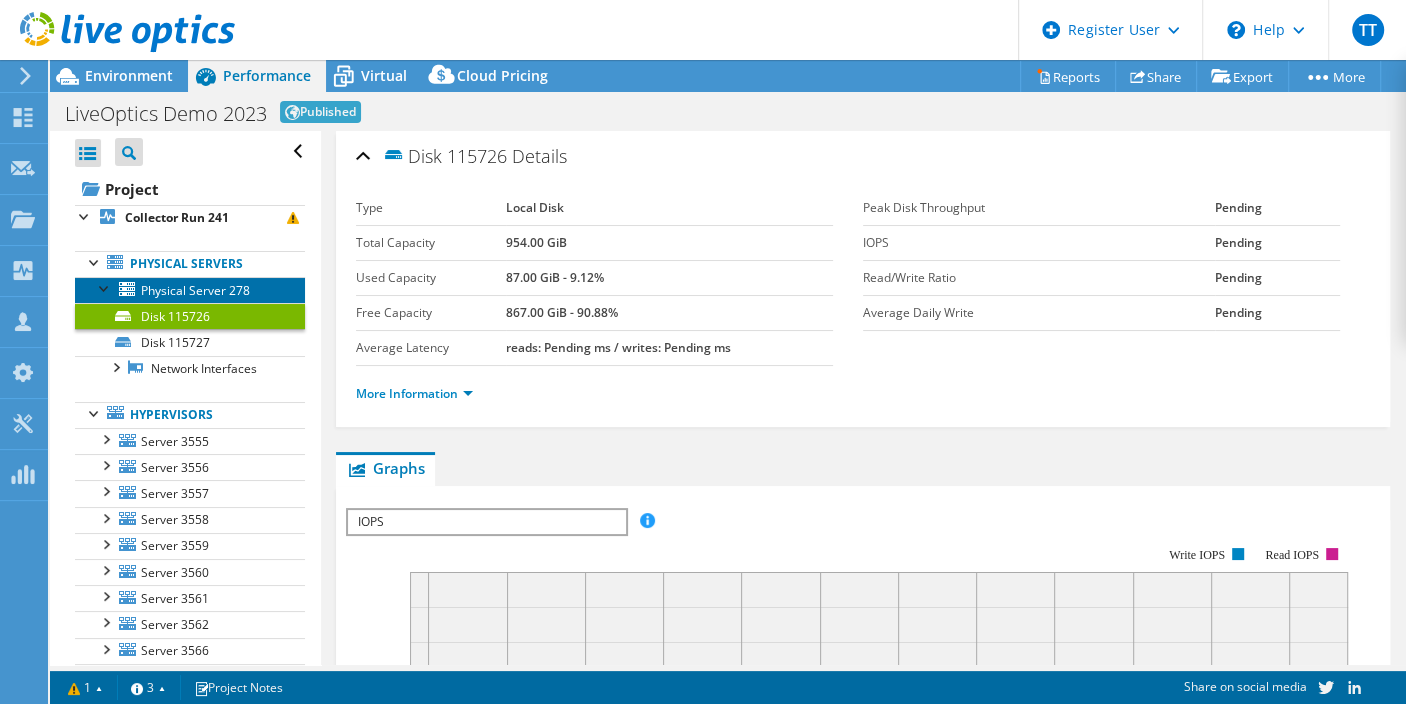 click on "Physical Server 278" at bounding box center [195, 290] 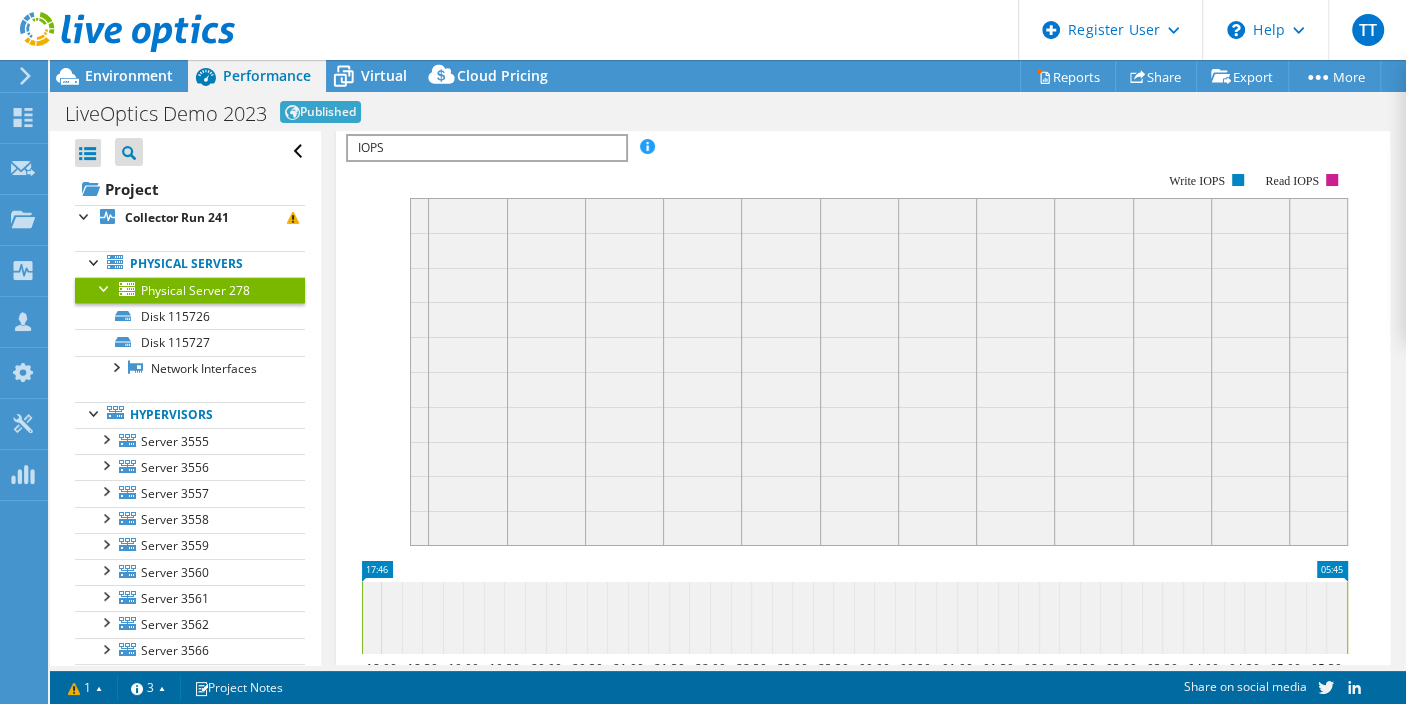 scroll, scrollTop: 111, scrollLeft: 0, axis: vertical 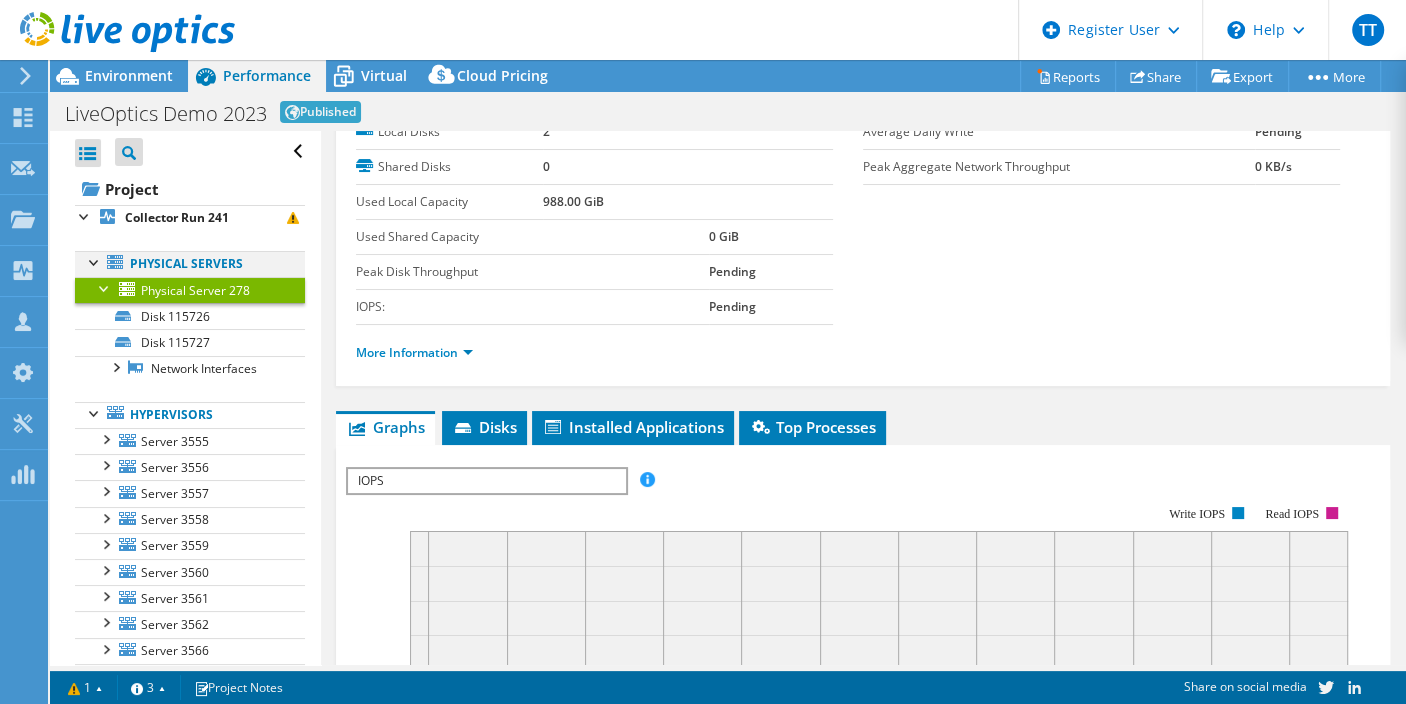 click at bounding box center (95, 261) 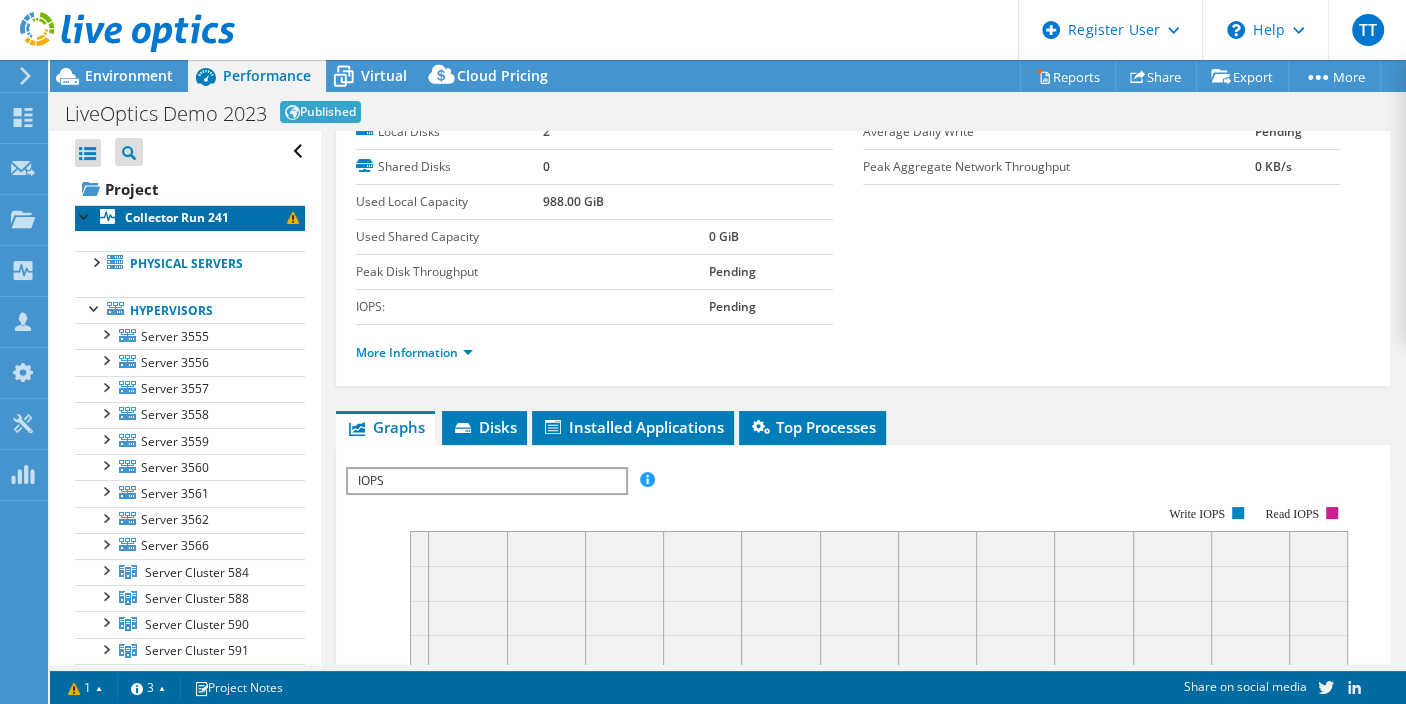 click on "Collector Run  241" at bounding box center (177, 217) 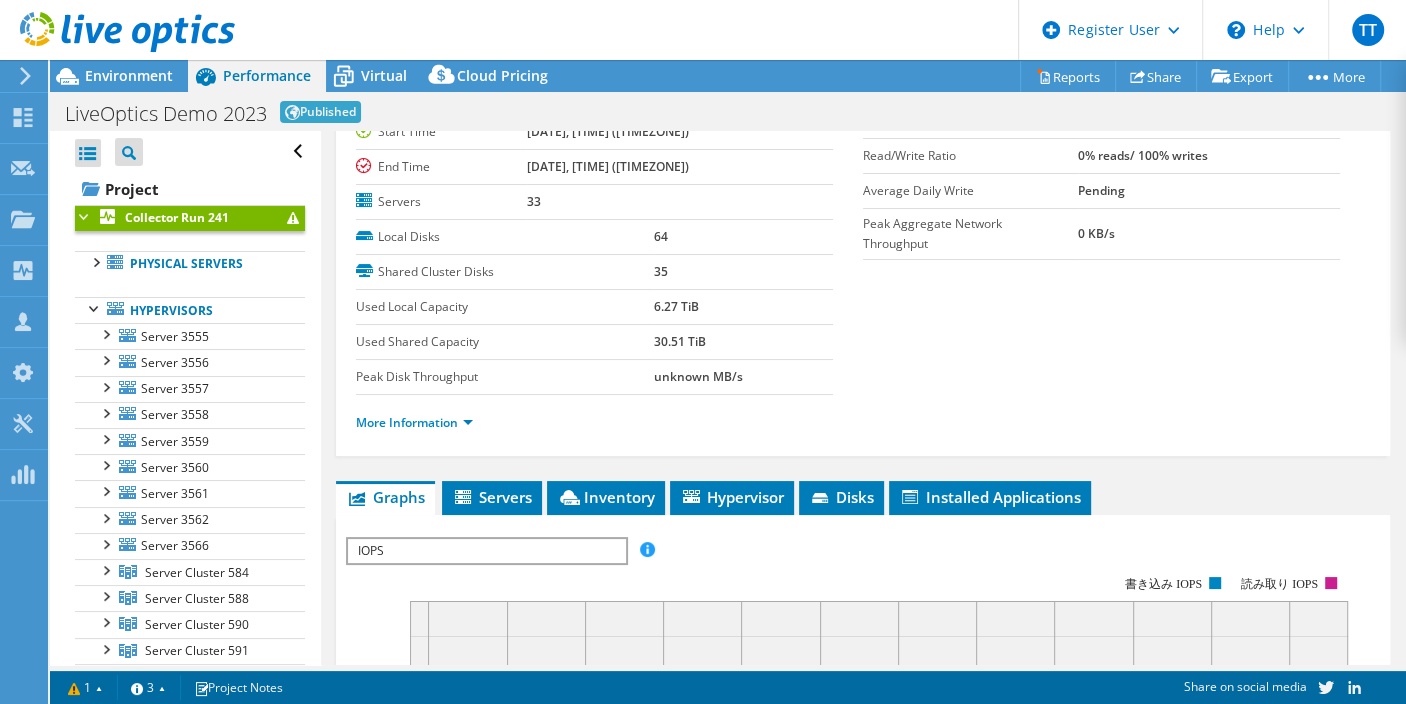 scroll, scrollTop: 0, scrollLeft: 0, axis: both 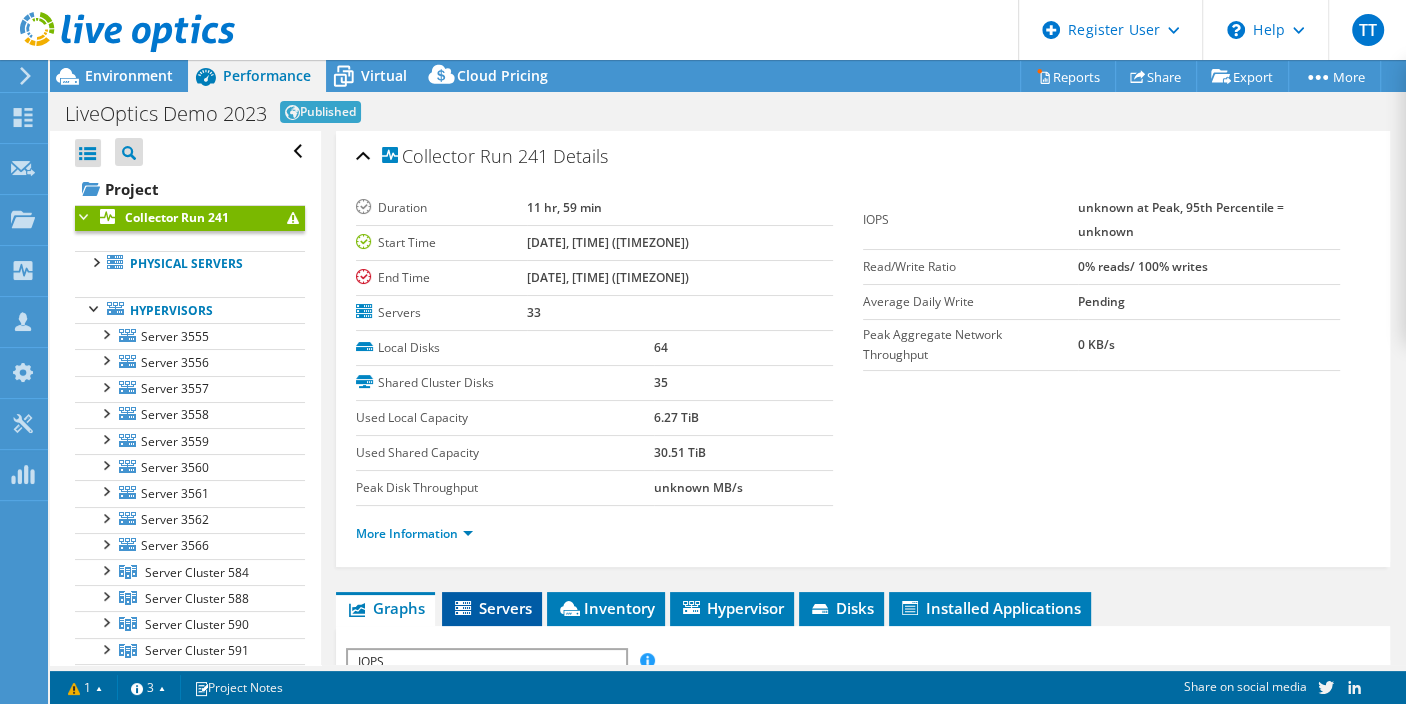 click on "Servers" at bounding box center [492, 608] 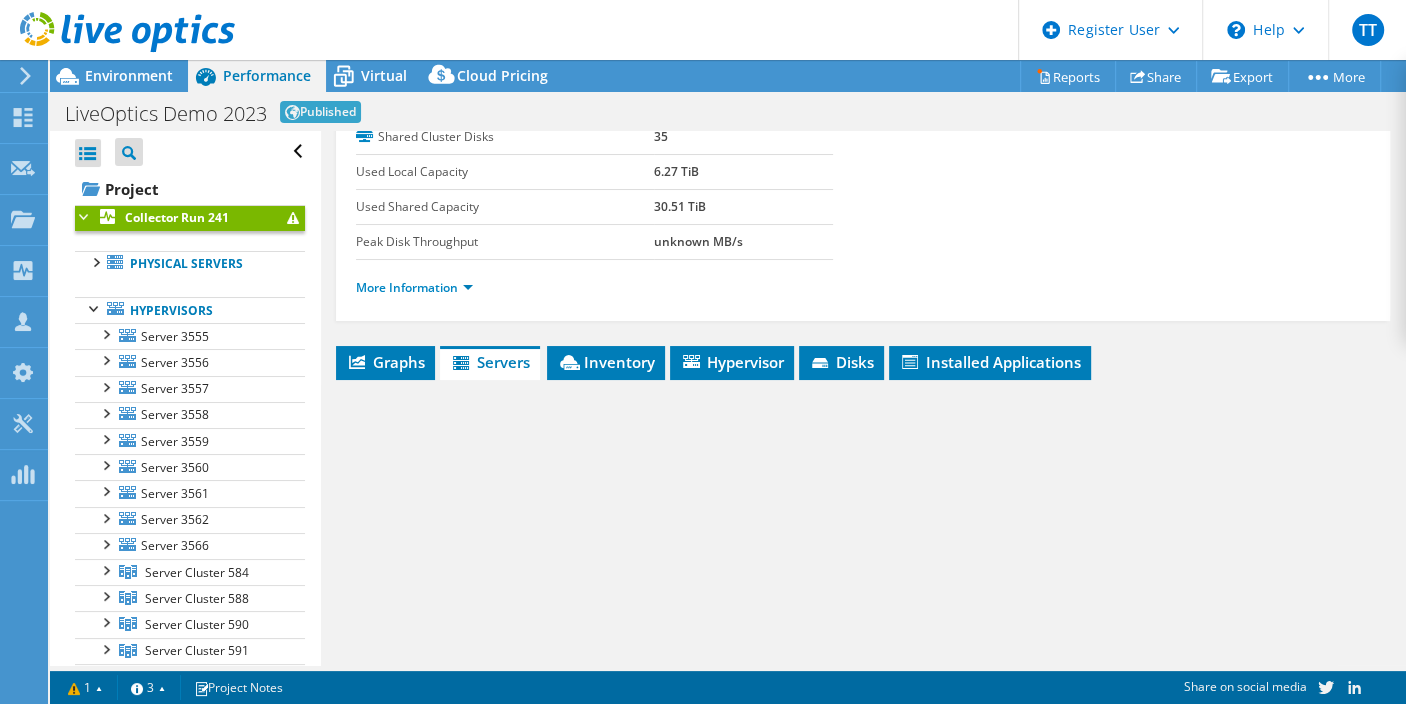 scroll, scrollTop: 333, scrollLeft: 0, axis: vertical 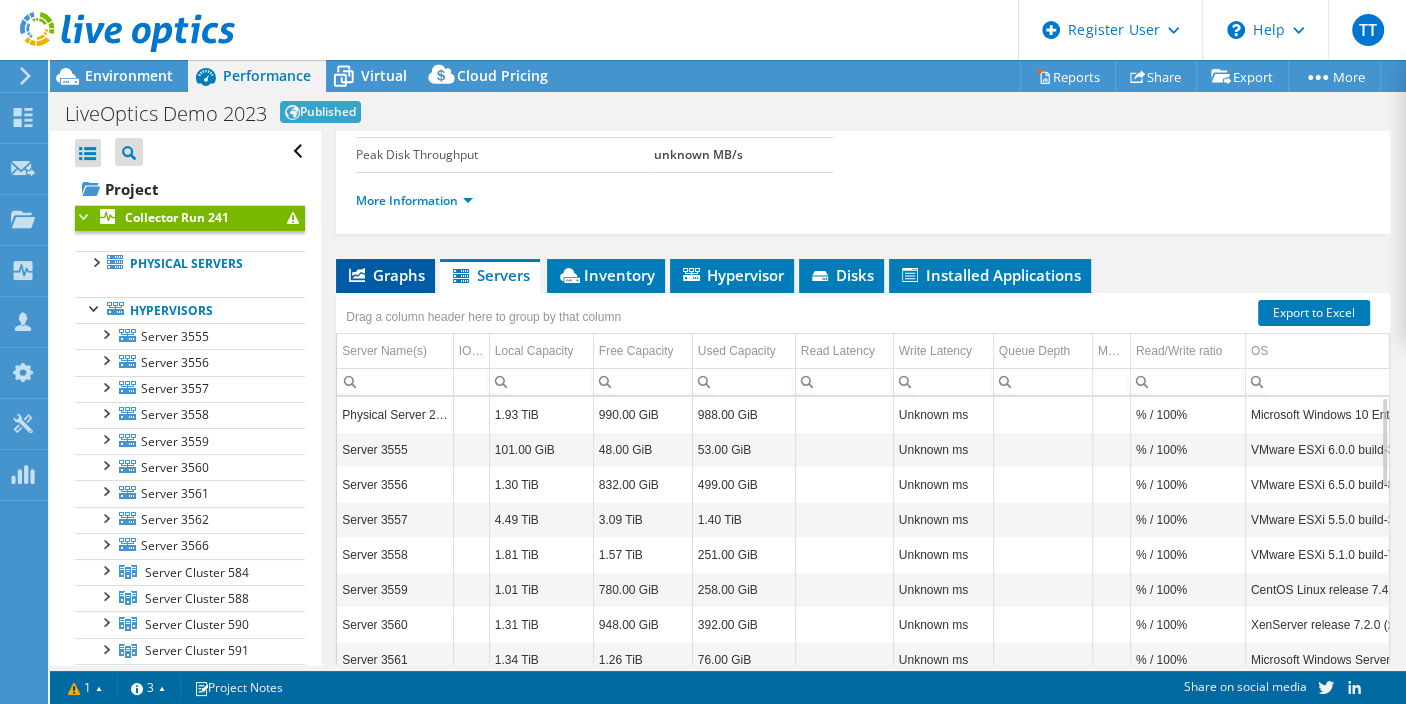 click on "Graphs" at bounding box center [385, 275] 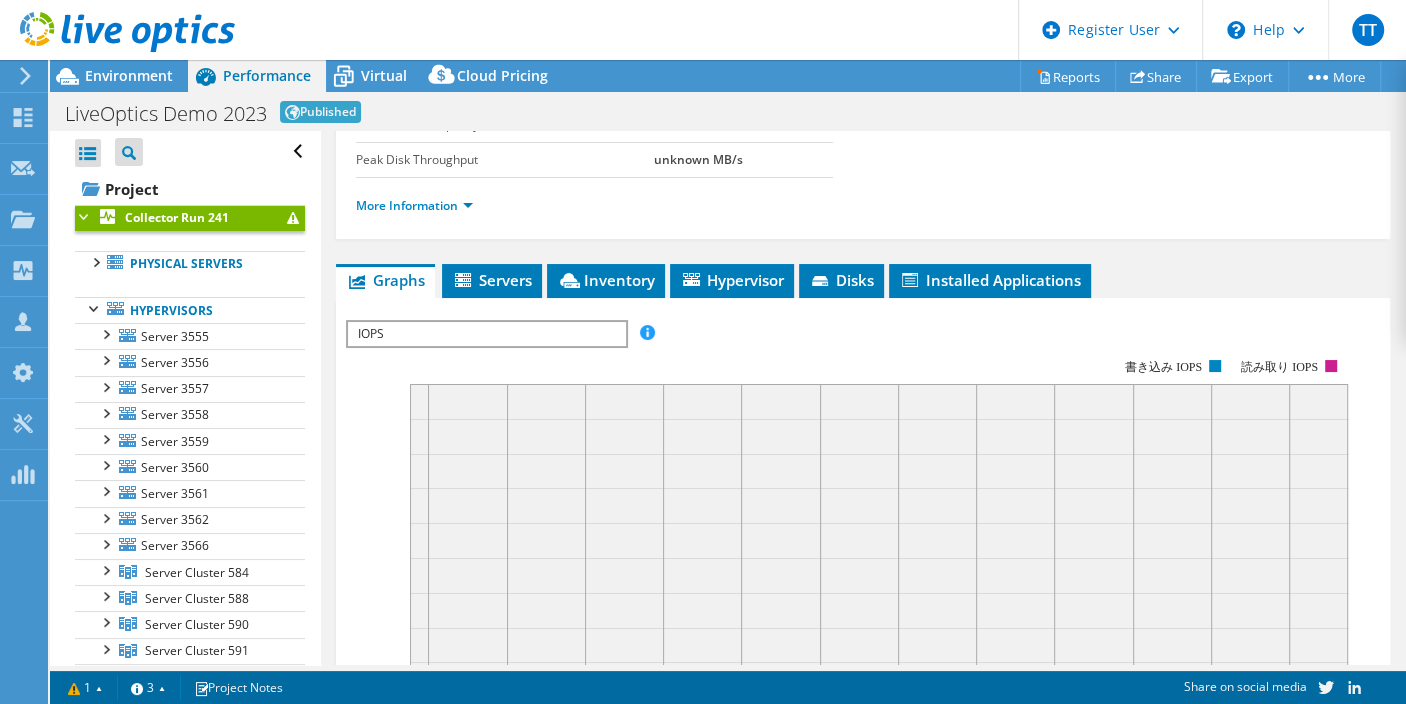 scroll, scrollTop: 326, scrollLeft: 0, axis: vertical 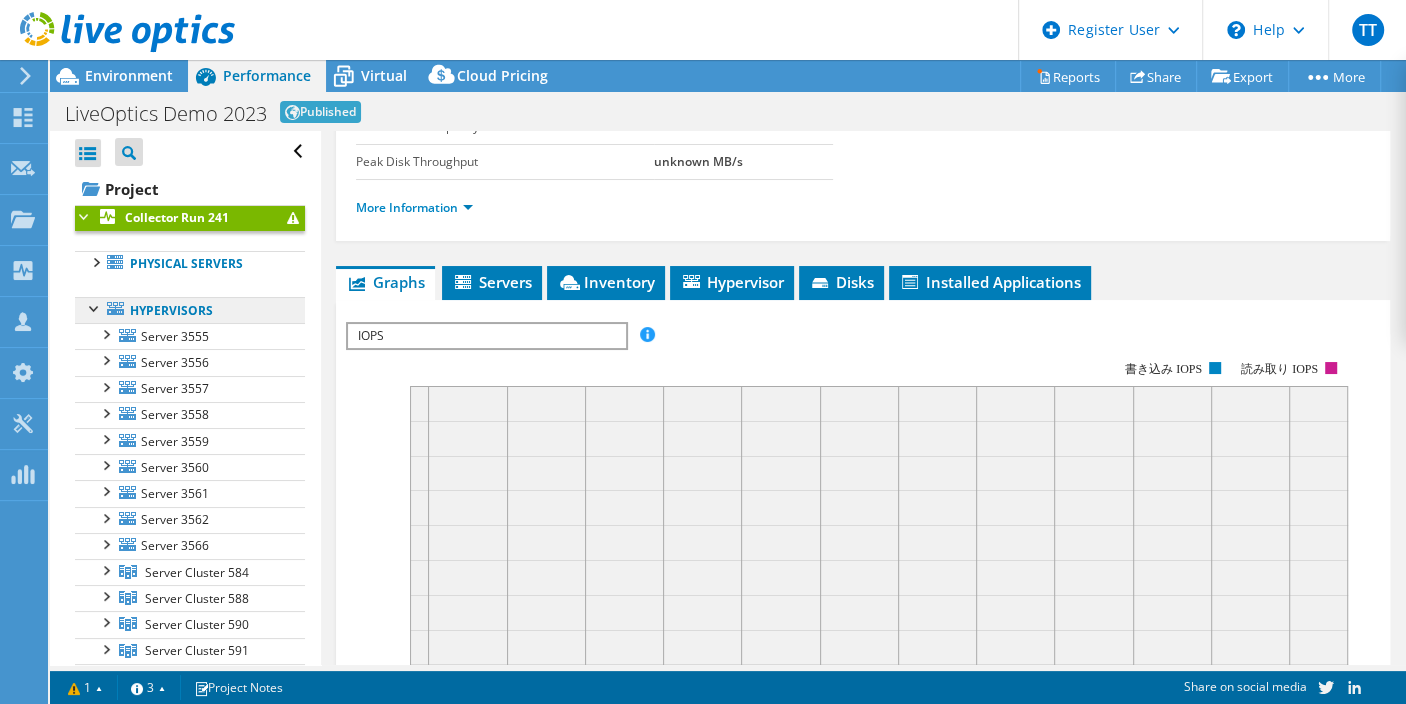 click on "Hypervisors" at bounding box center (190, 310) 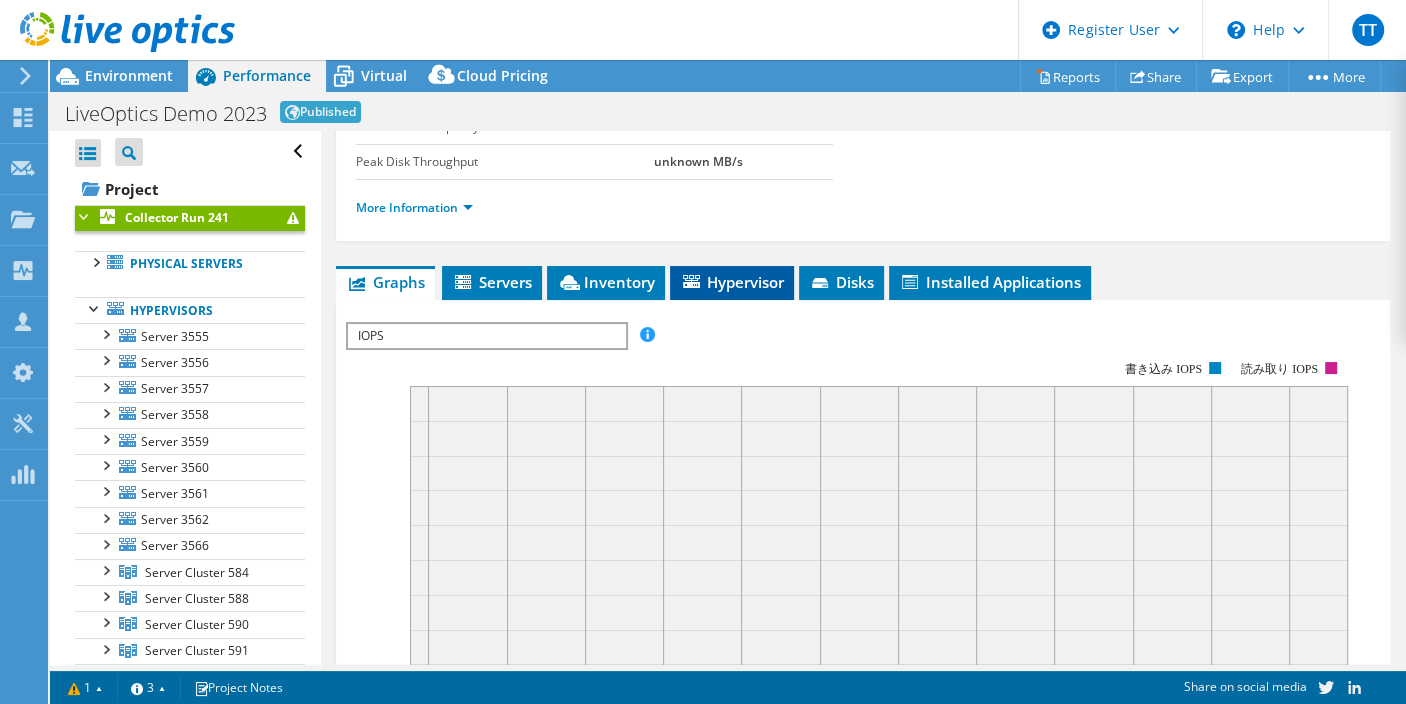 click on "Hypervisor" at bounding box center [732, 282] 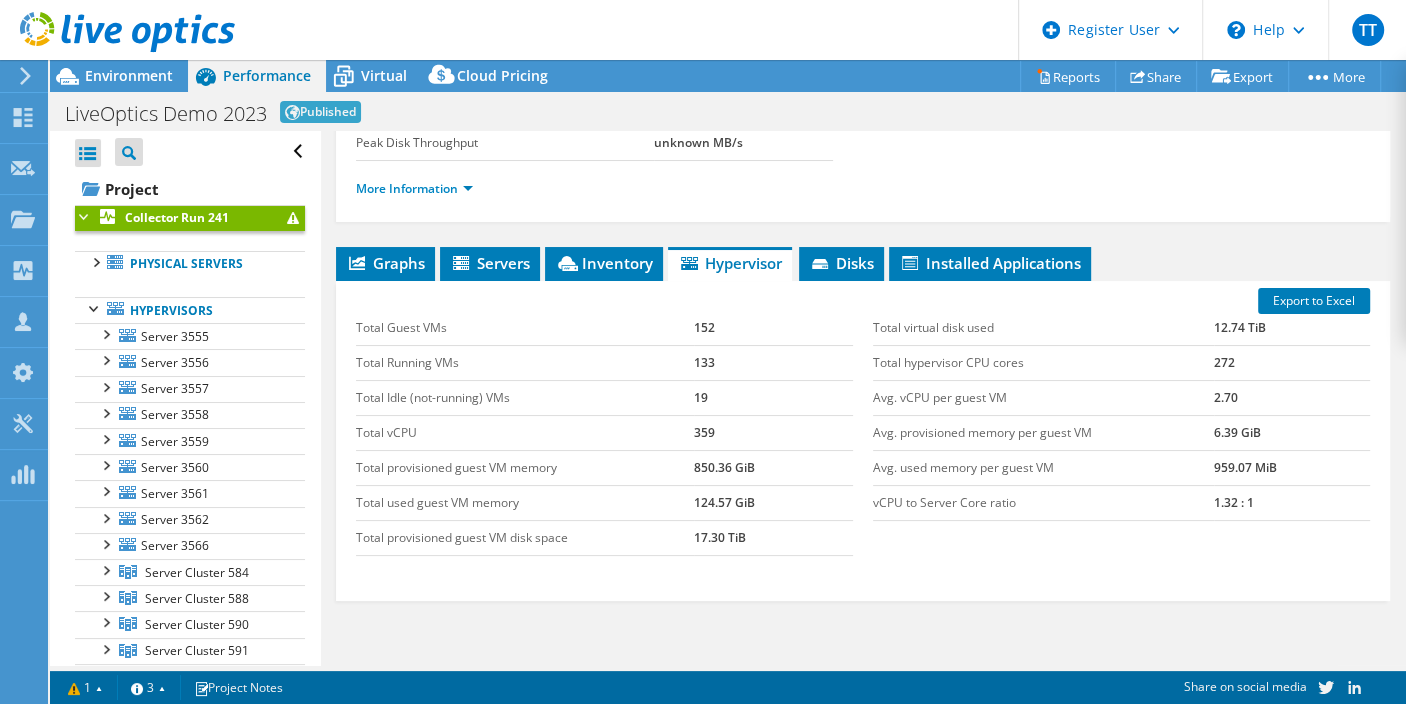 scroll, scrollTop: 12, scrollLeft: 0, axis: vertical 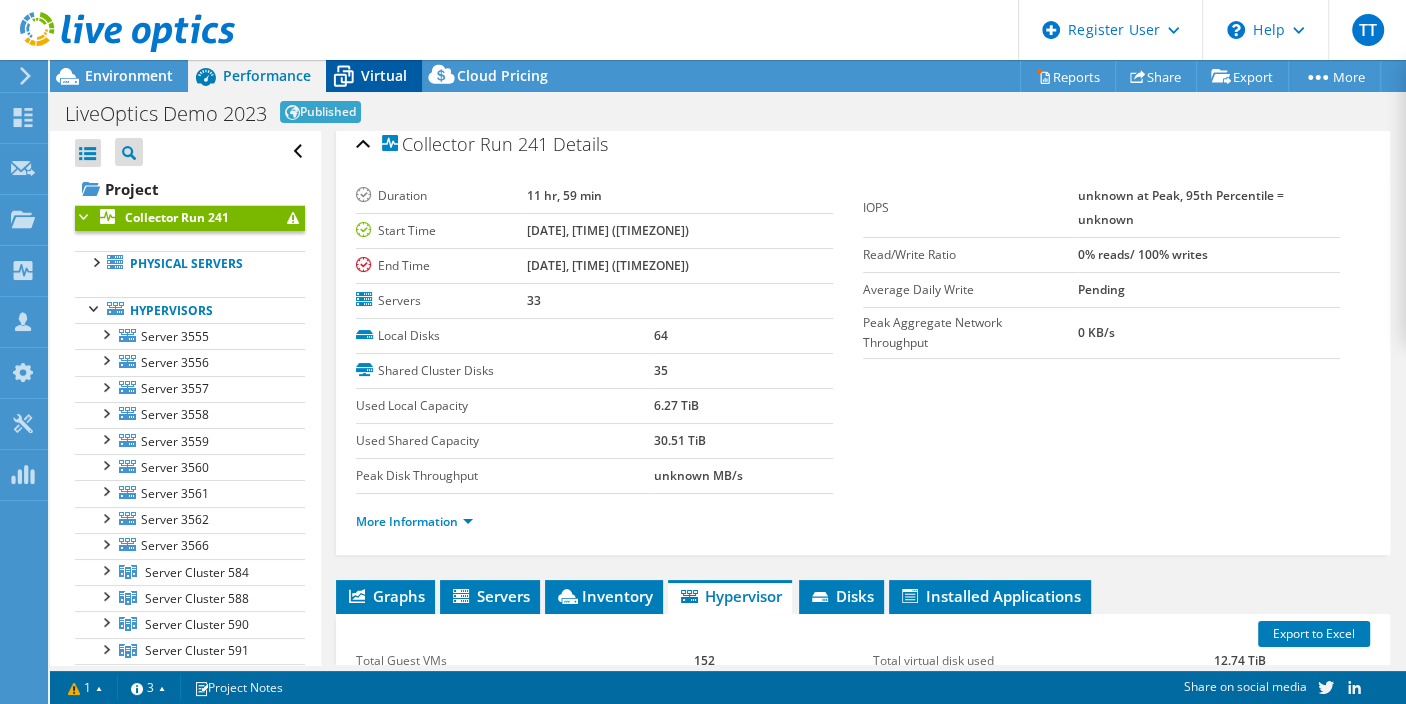 click on "Virtual" at bounding box center (384, 75) 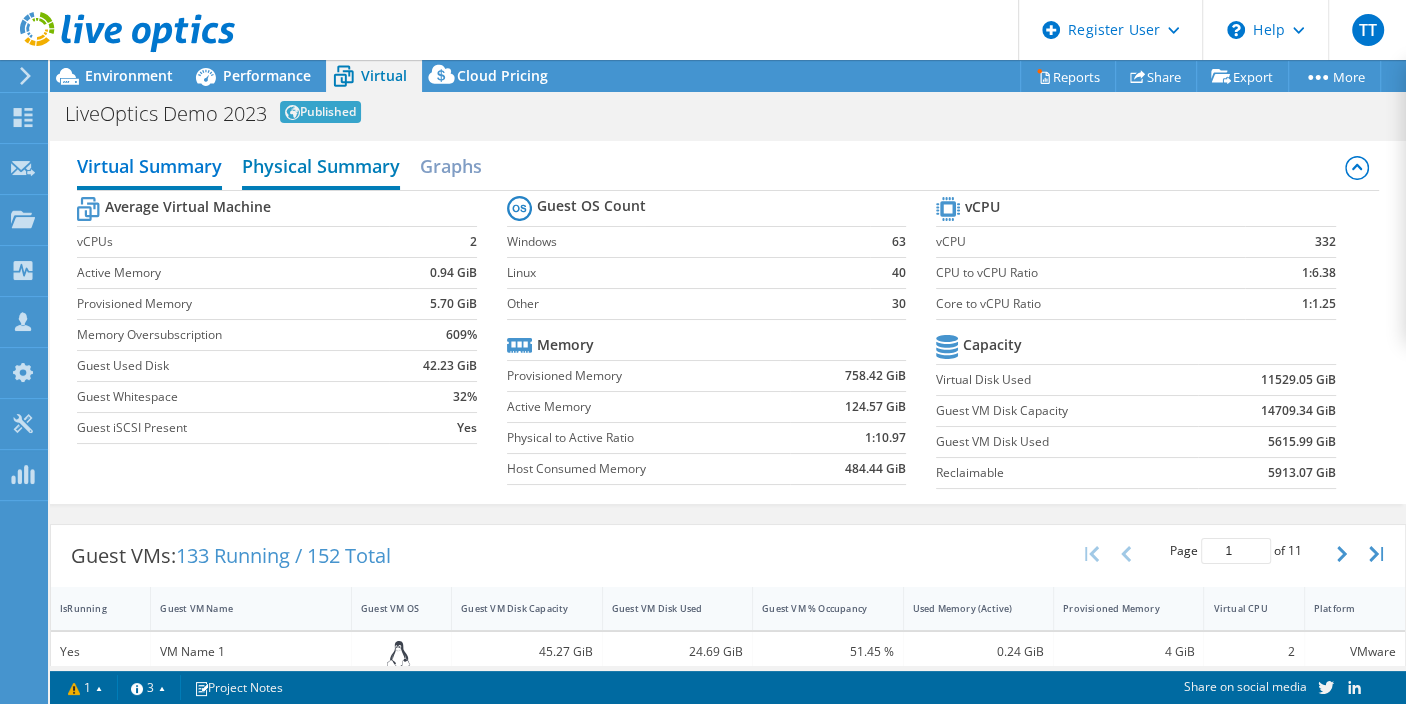 click on "Physical Summary" at bounding box center [321, 168] 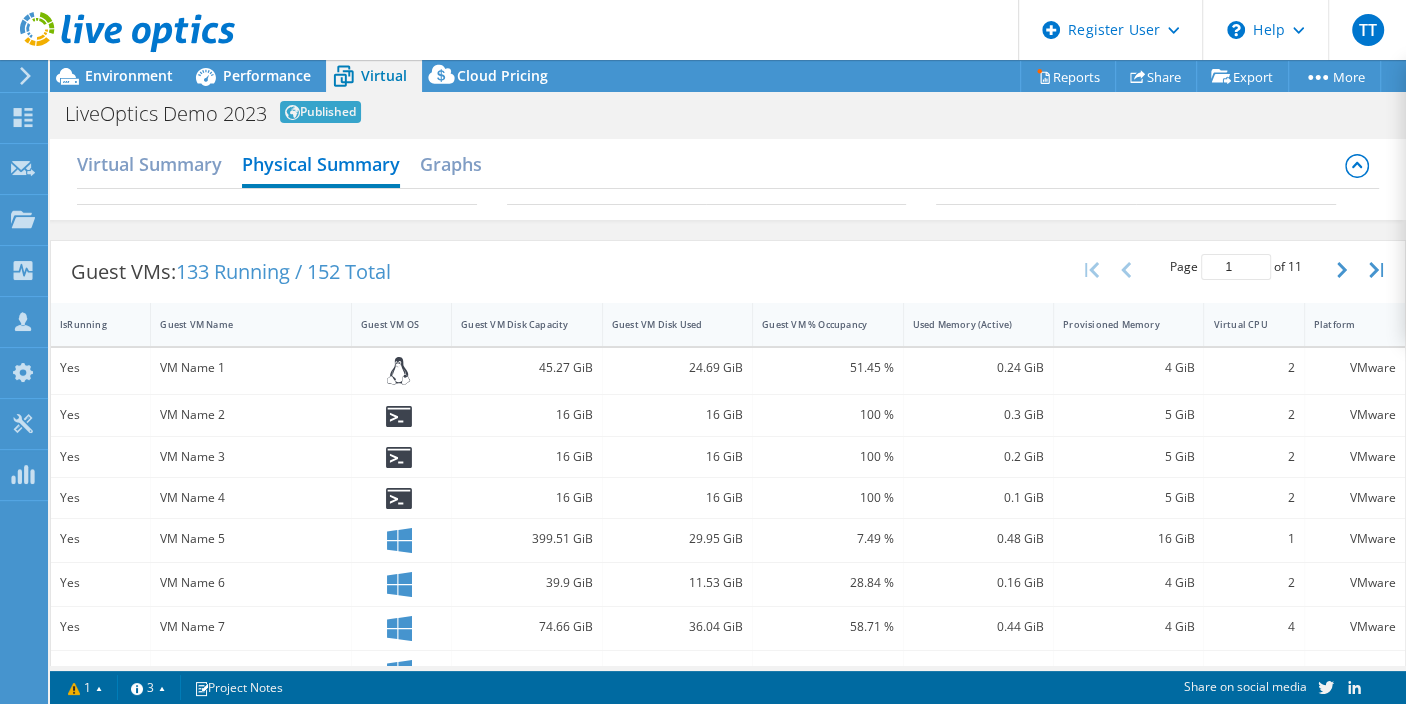 scroll, scrollTop: 0, scrollLeft: 0, axis: both 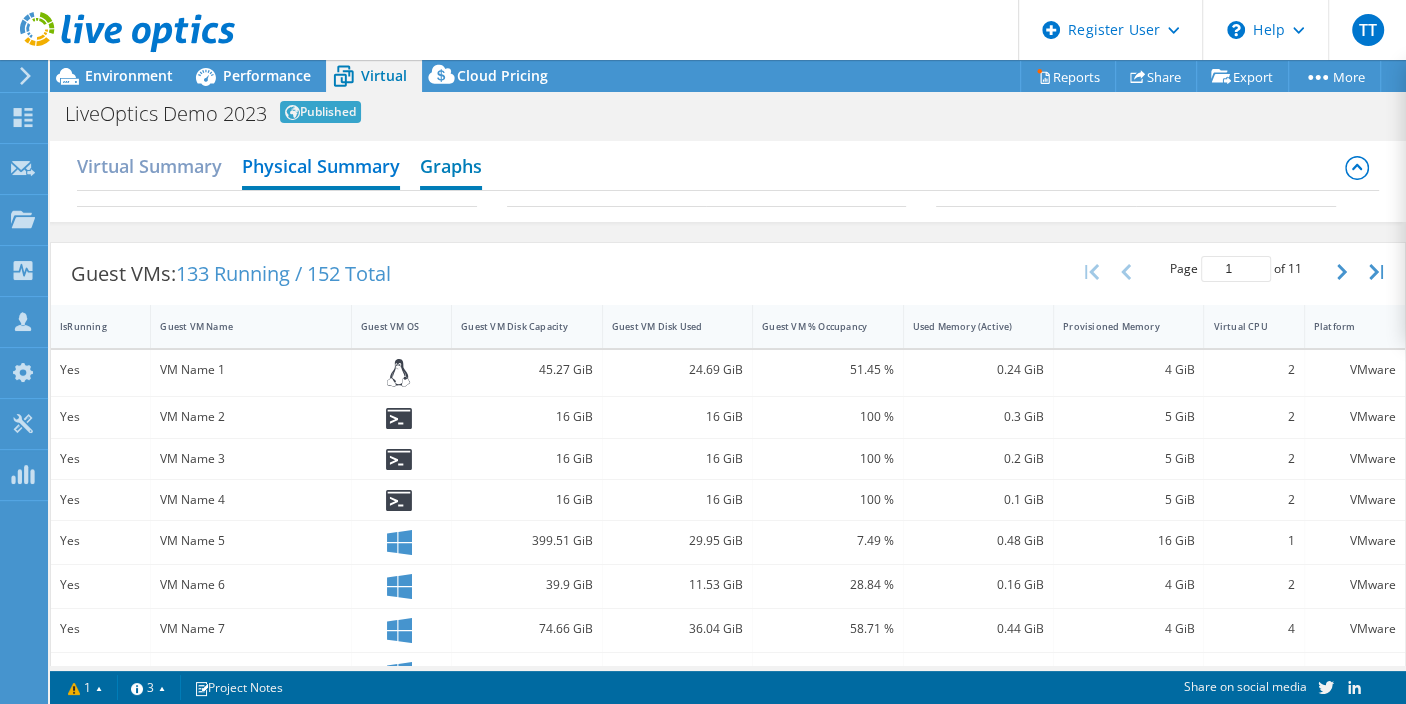 click on "Graphs" at bounding box center [451, 168] 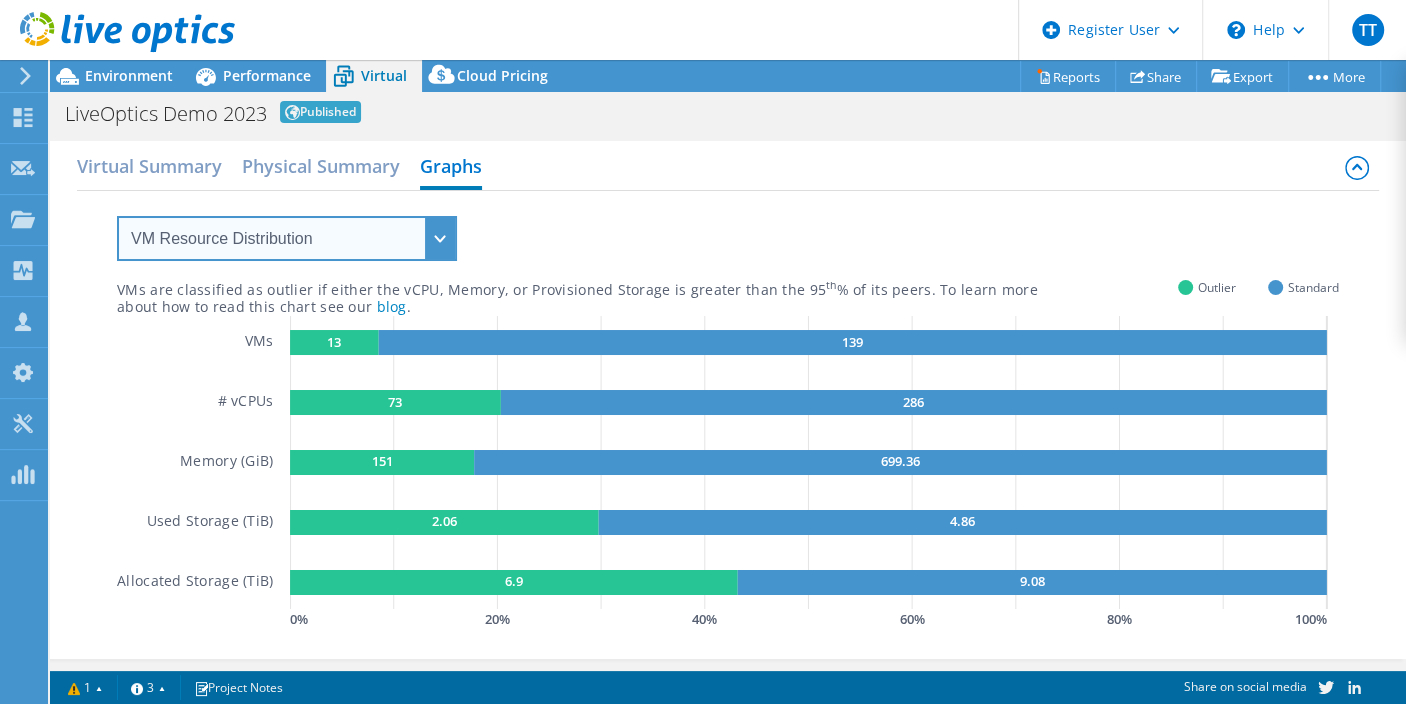 click on "VM Resource Distribution Provisioning Contrast Over Provisioning" at bounding box center [287, 238] 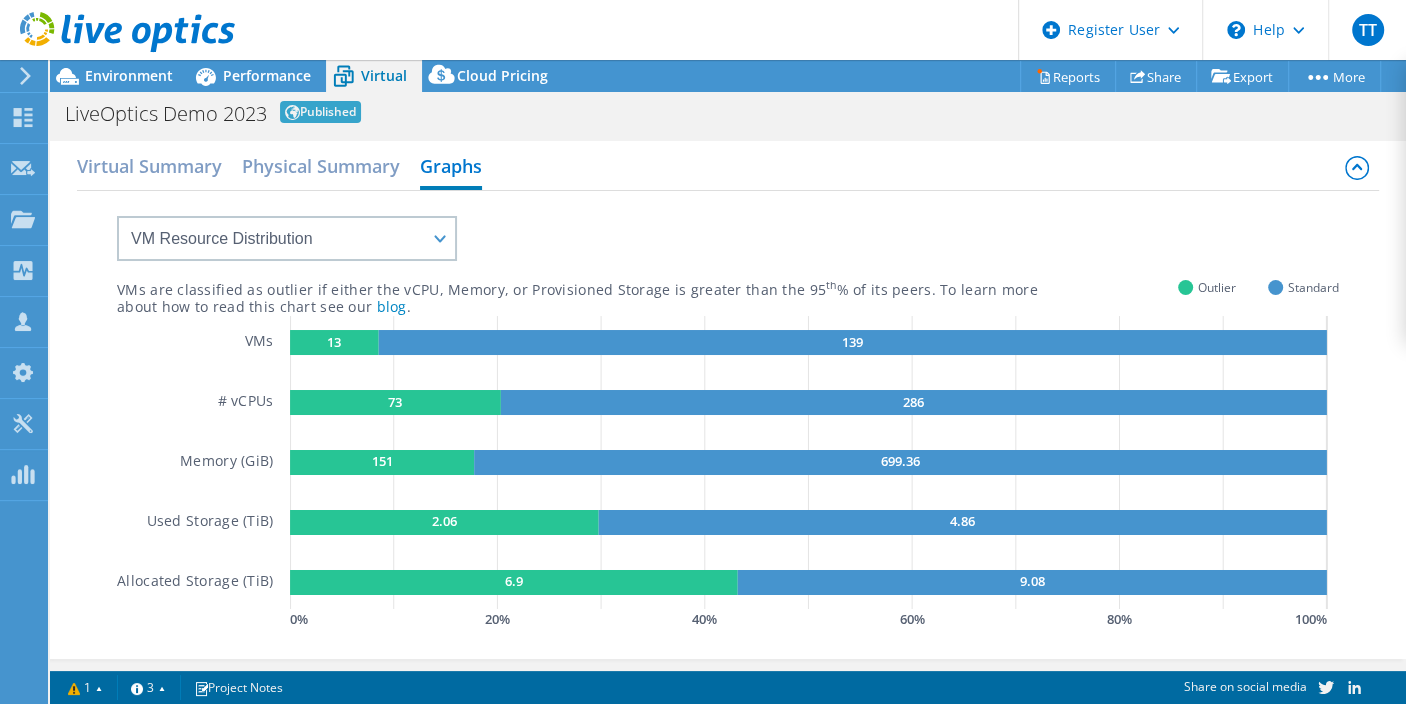 click on "VMs are classified as outlier if either the vCPU, Memory, or Provisioned Storage is greater than the 95 th % of its peers. To learn more about how to read this chart see our   blog . Outlier Standard VMs # vCPUs Memory (GiB) Used Storage (TiB) Allocated Storage (TiB) 13 139 73 286 151 699.36 2.06 4.86 6.9 9.08 0 % 20 % 40 % 60 % 80 % 100 % GaugeChartPercentageAxisTexta" at bounding box center [728, 412] 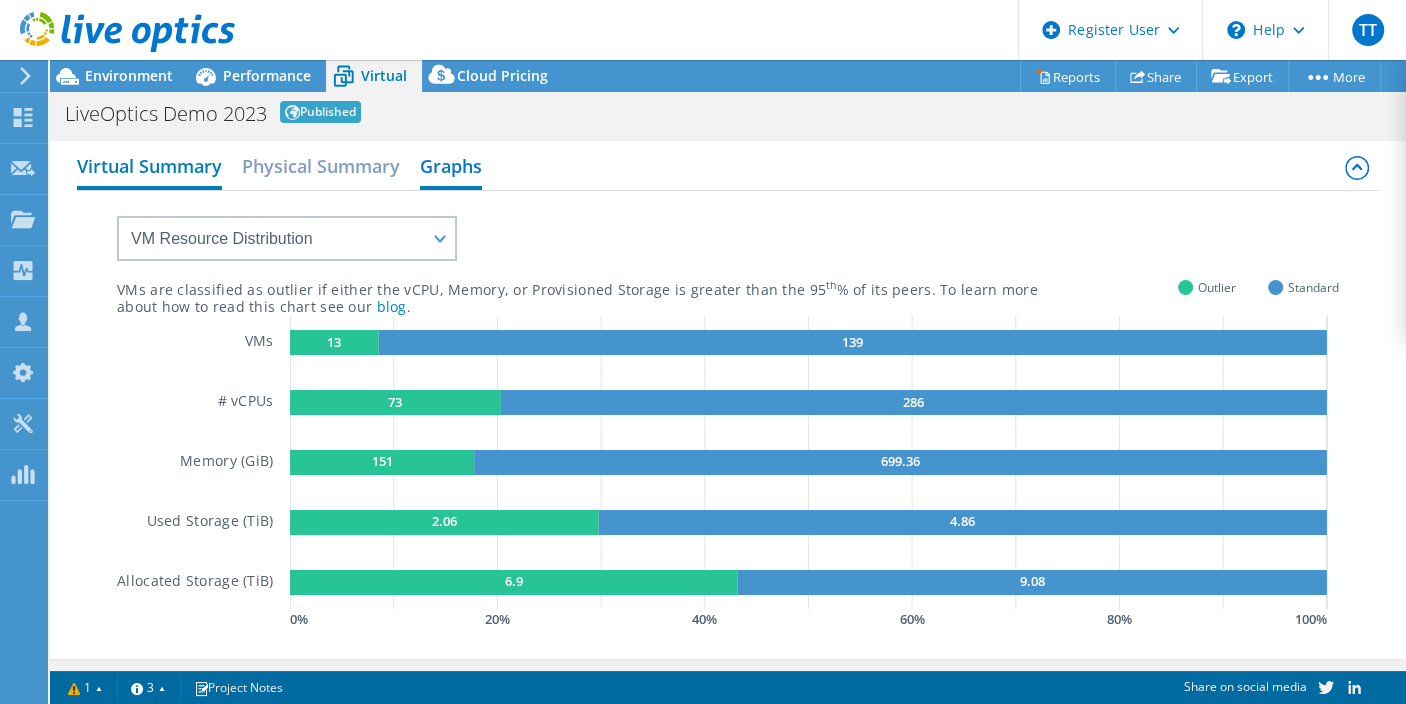 click on "Virtual Summary" at bounding box center [149, 168] 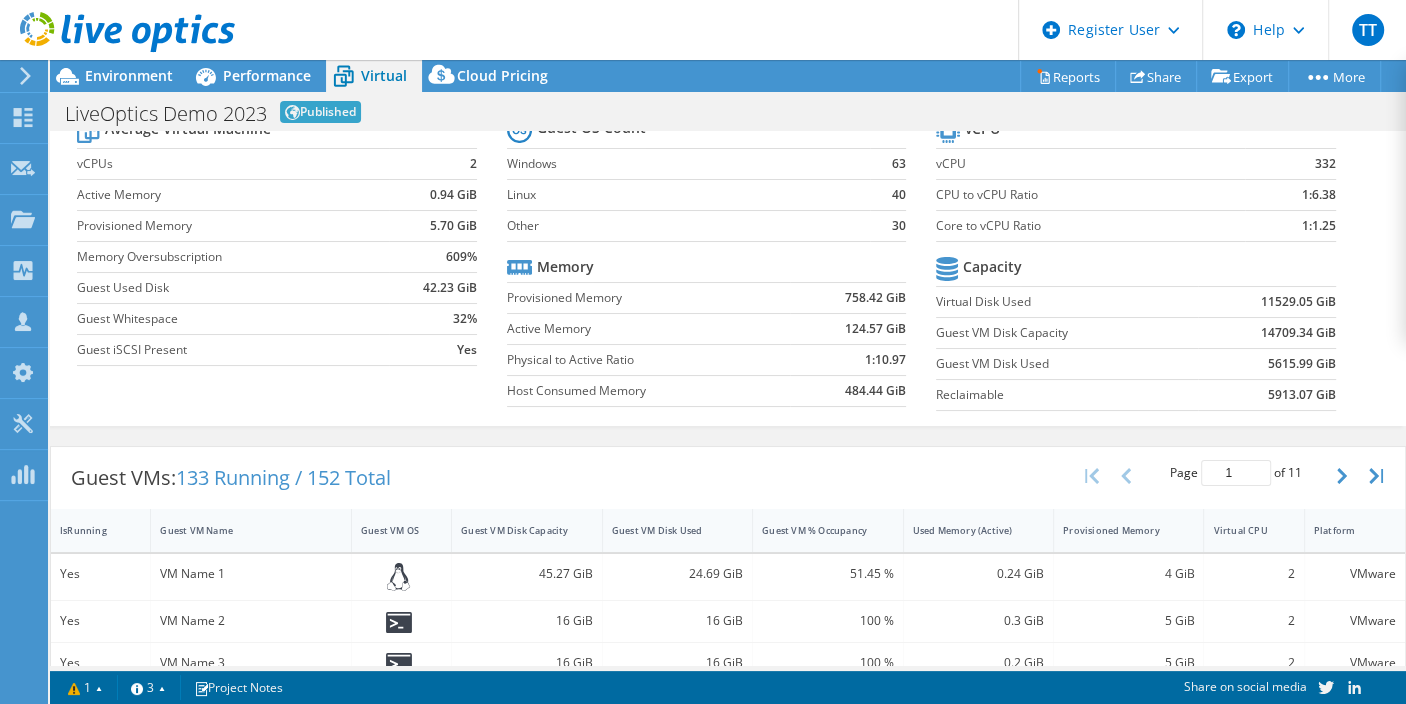 scroll, scrollTop: 0, scrollLeft: 0, axis: both 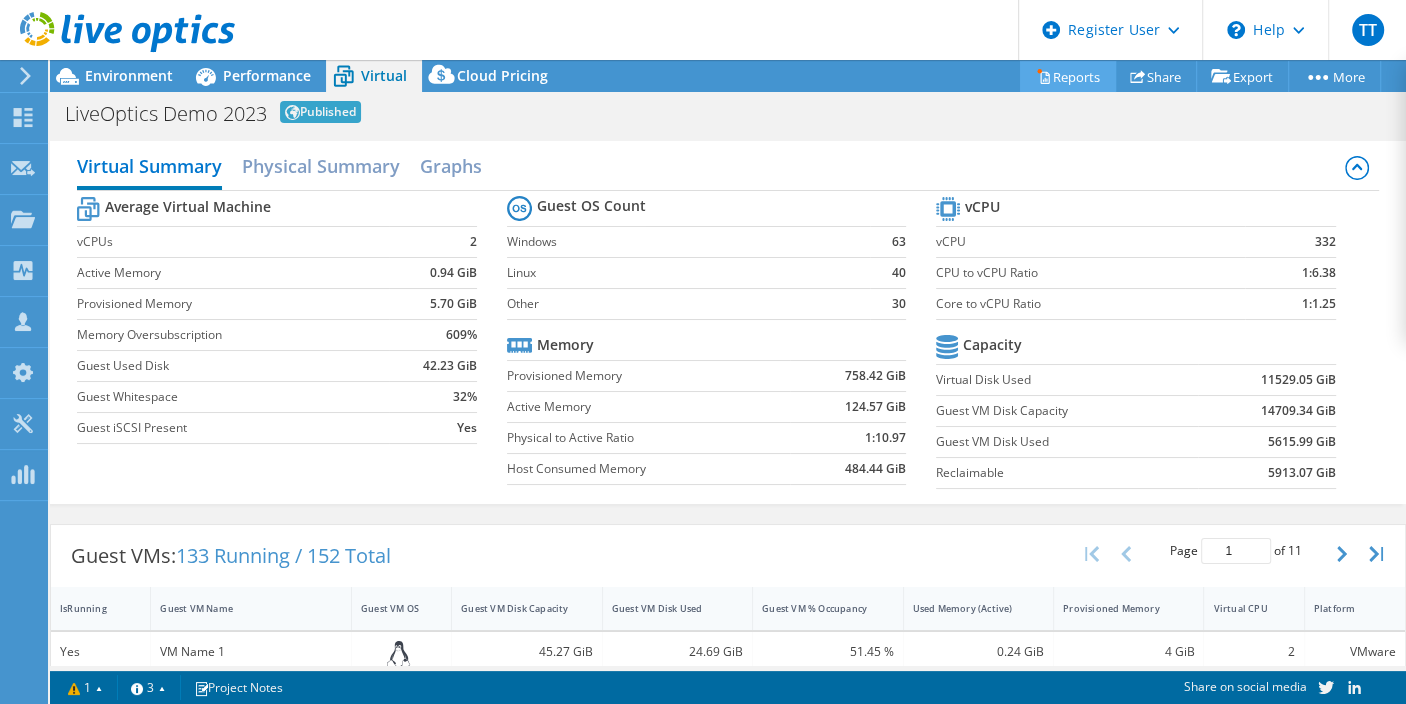 click on "Reports" at bounding box center (1068, 76) 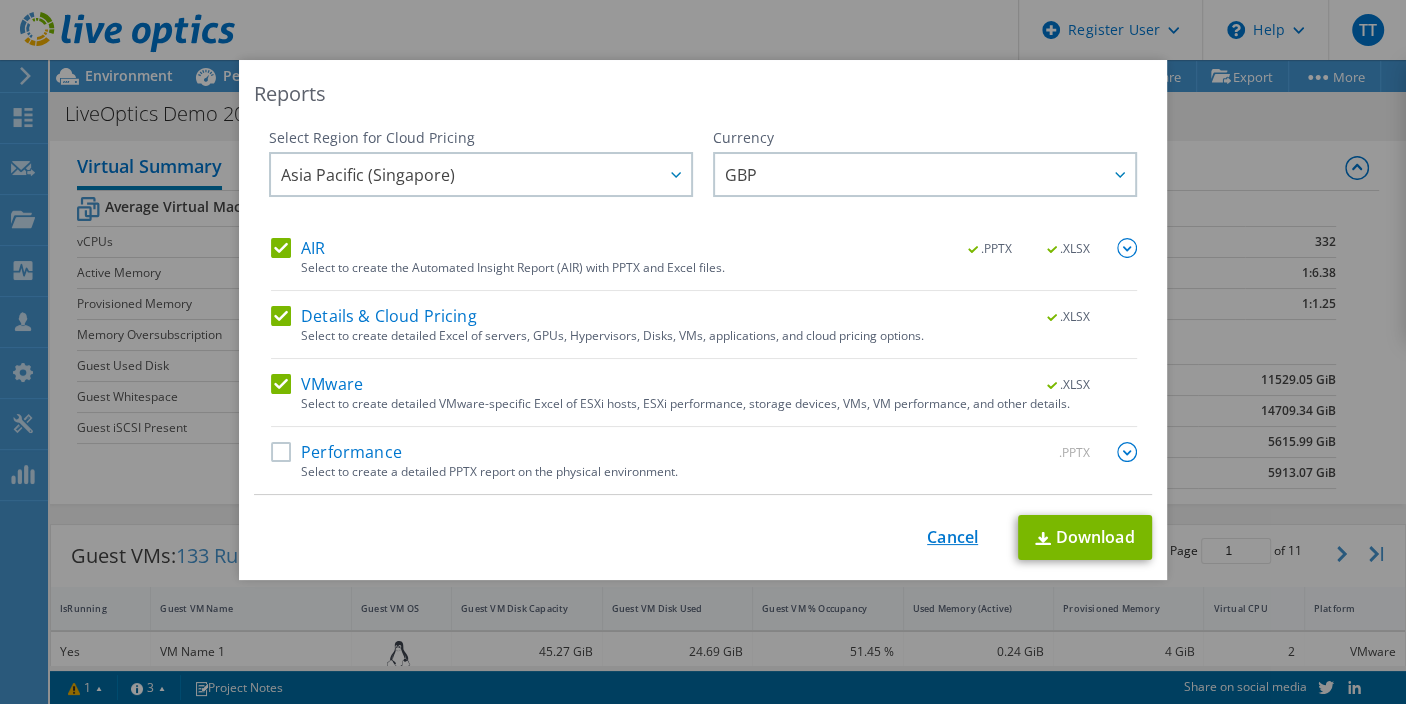 click on "Cancel" at bounding box center [952, 537] 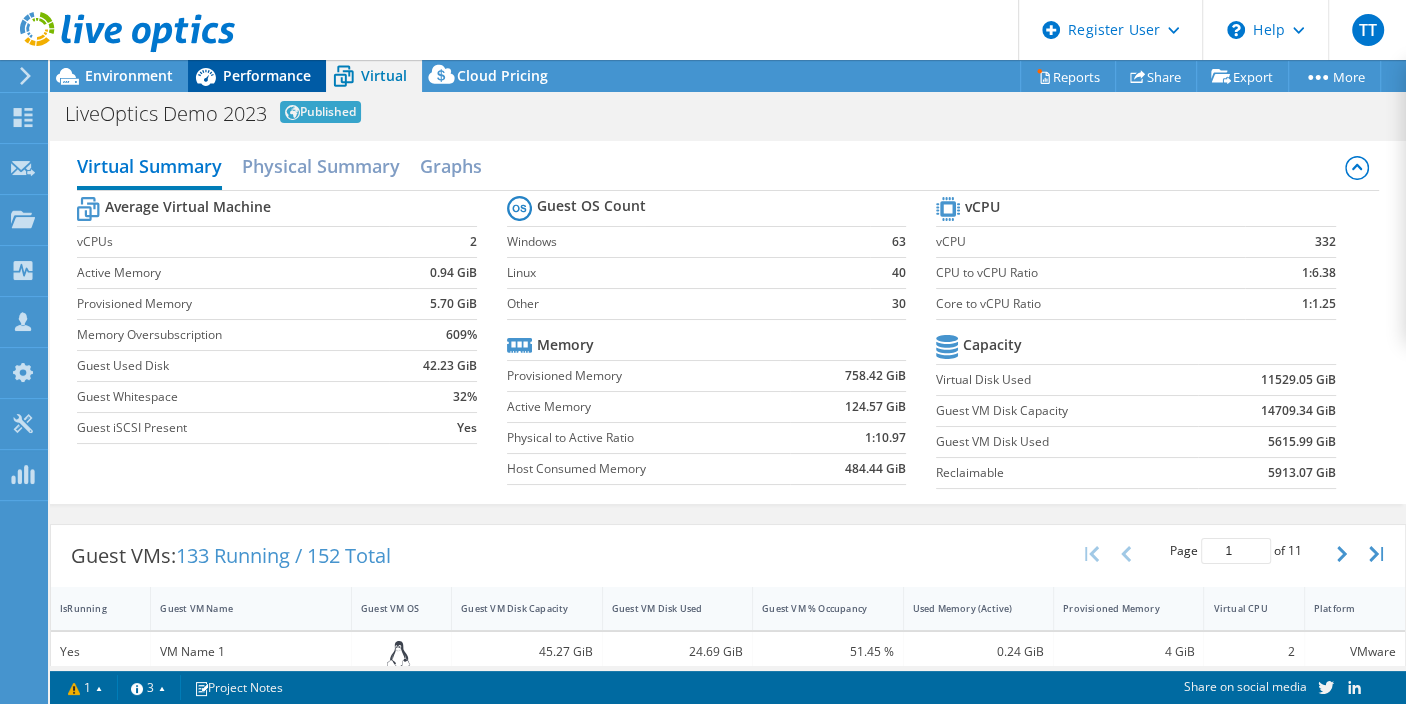 click on "Performance" at bounding box center (267, 75) 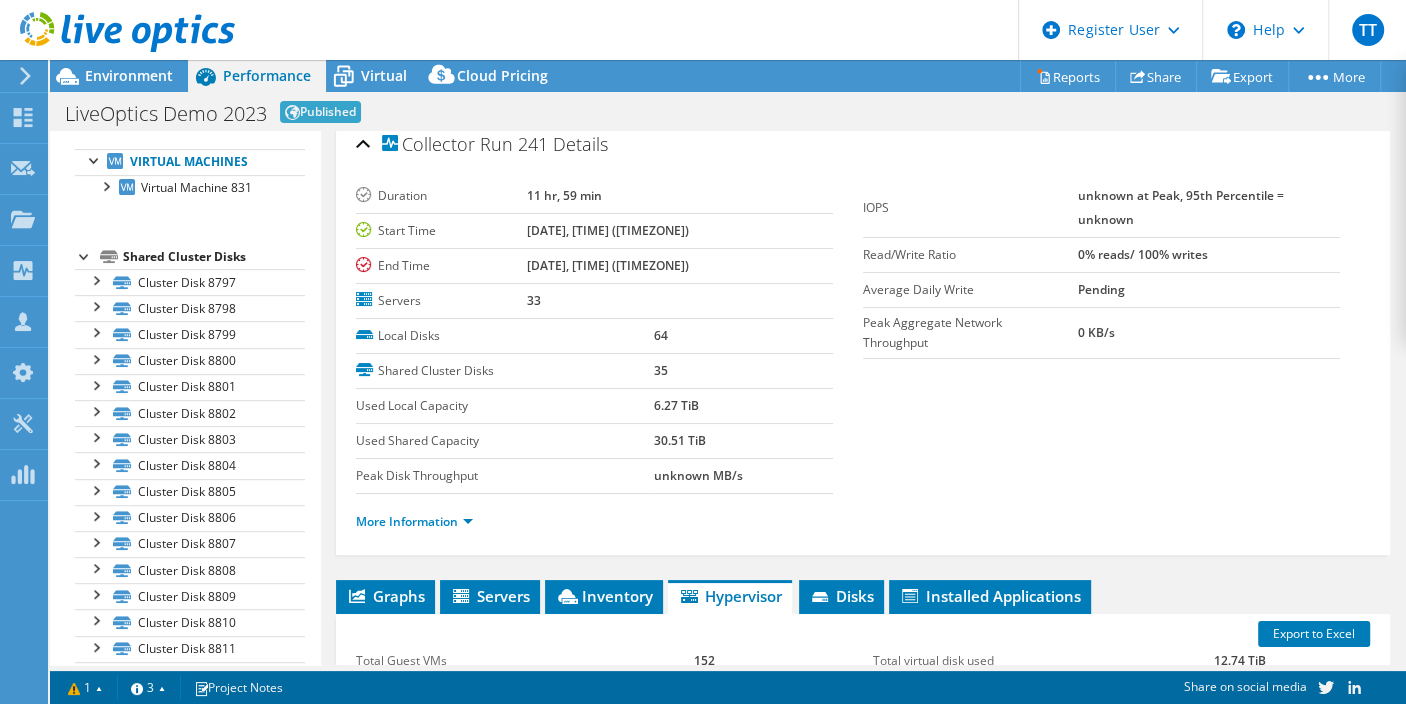 scroll, scrollTop: 555, scrollLeft: 0, axis: vertical 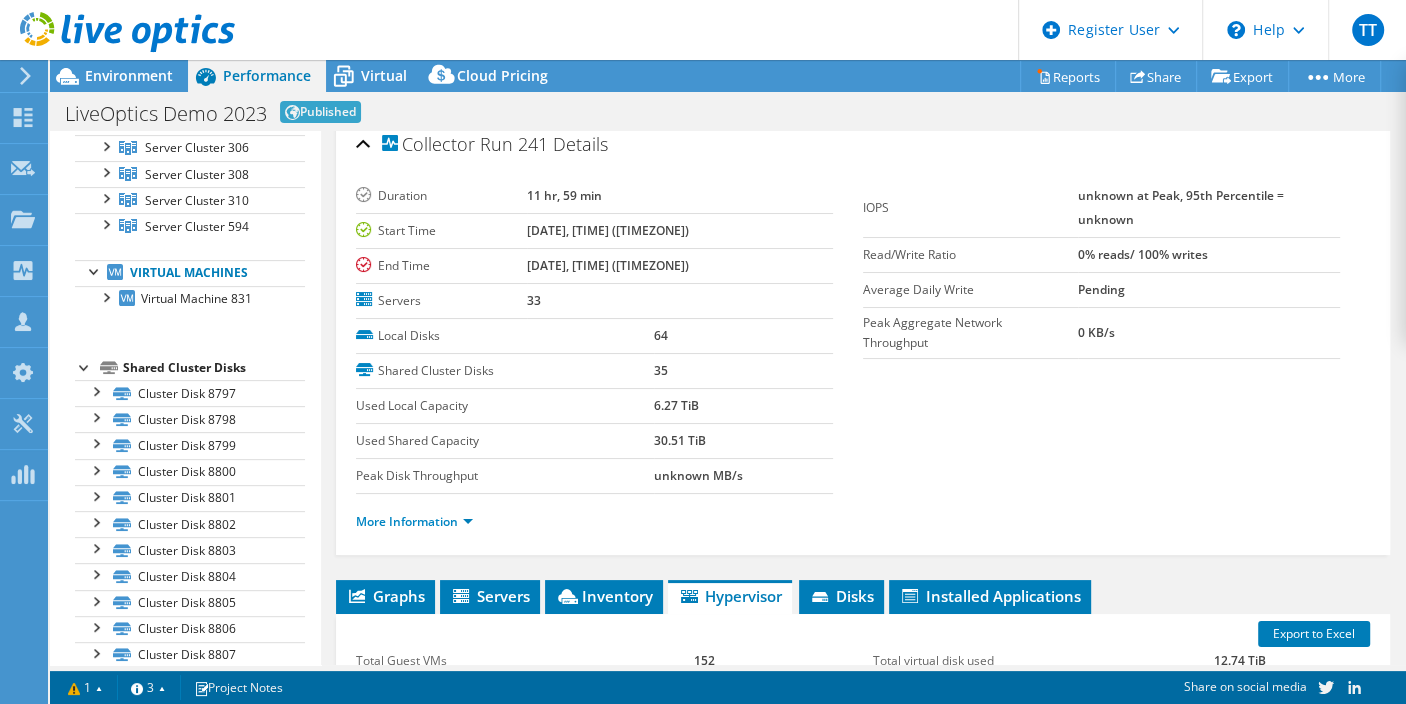 click on "Shared Cluster Disks" at bounding box center (214, 368) 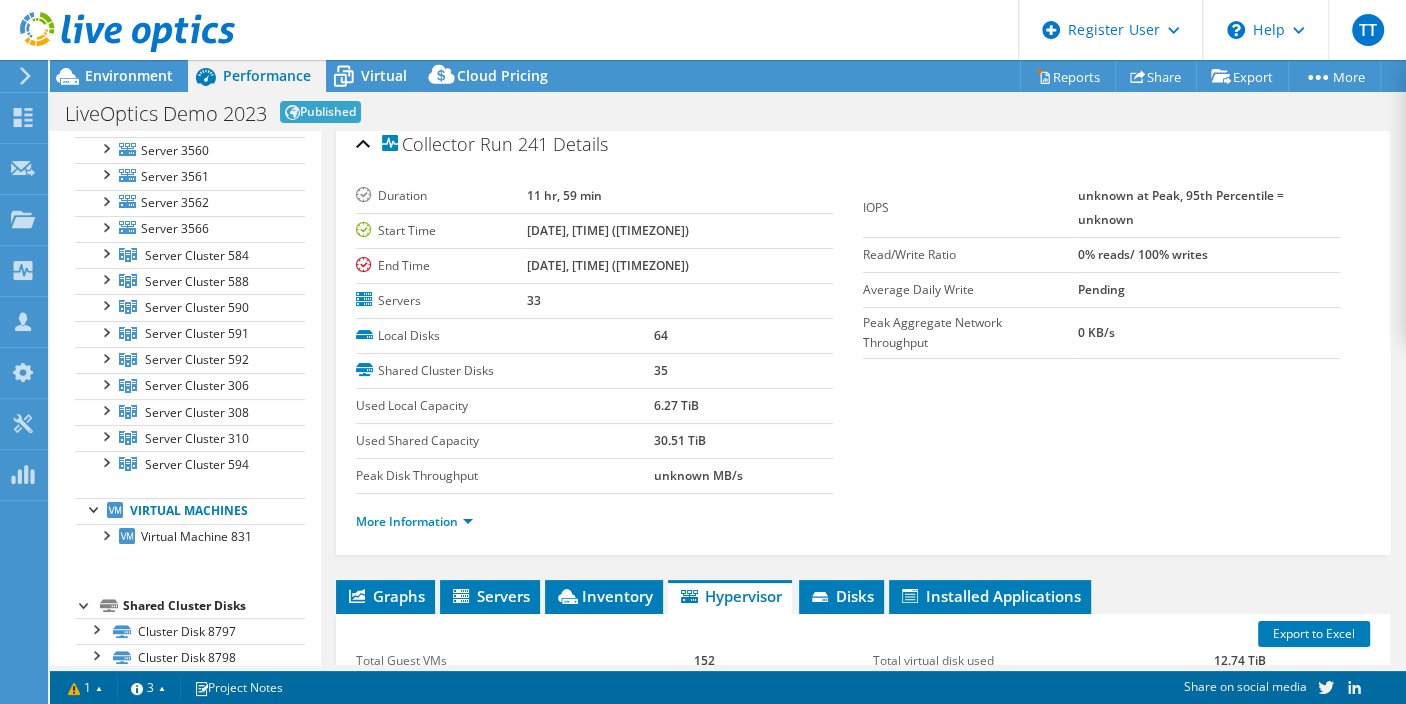 scroll, scrollTop: 111, scrollLeft: 0, axis: vertical 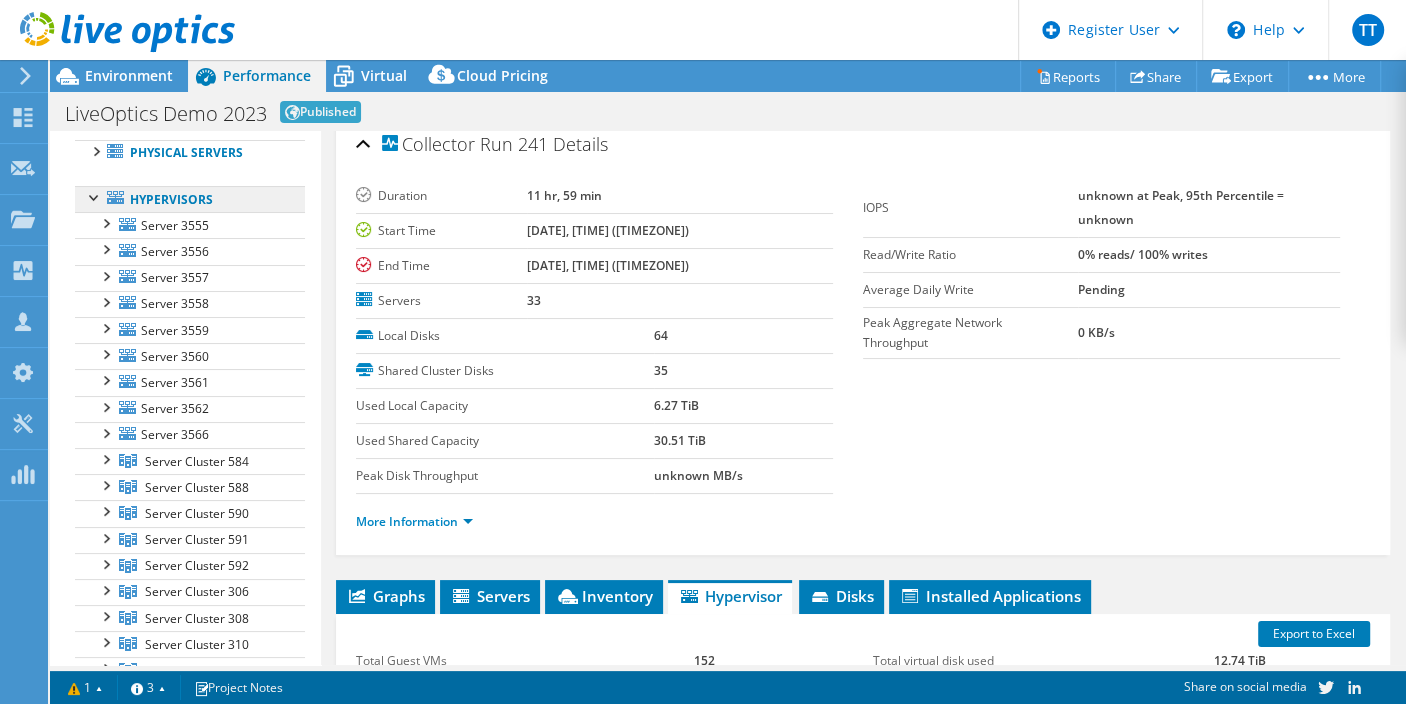 click on "Hypervisors" at bounding box center (190, 199) 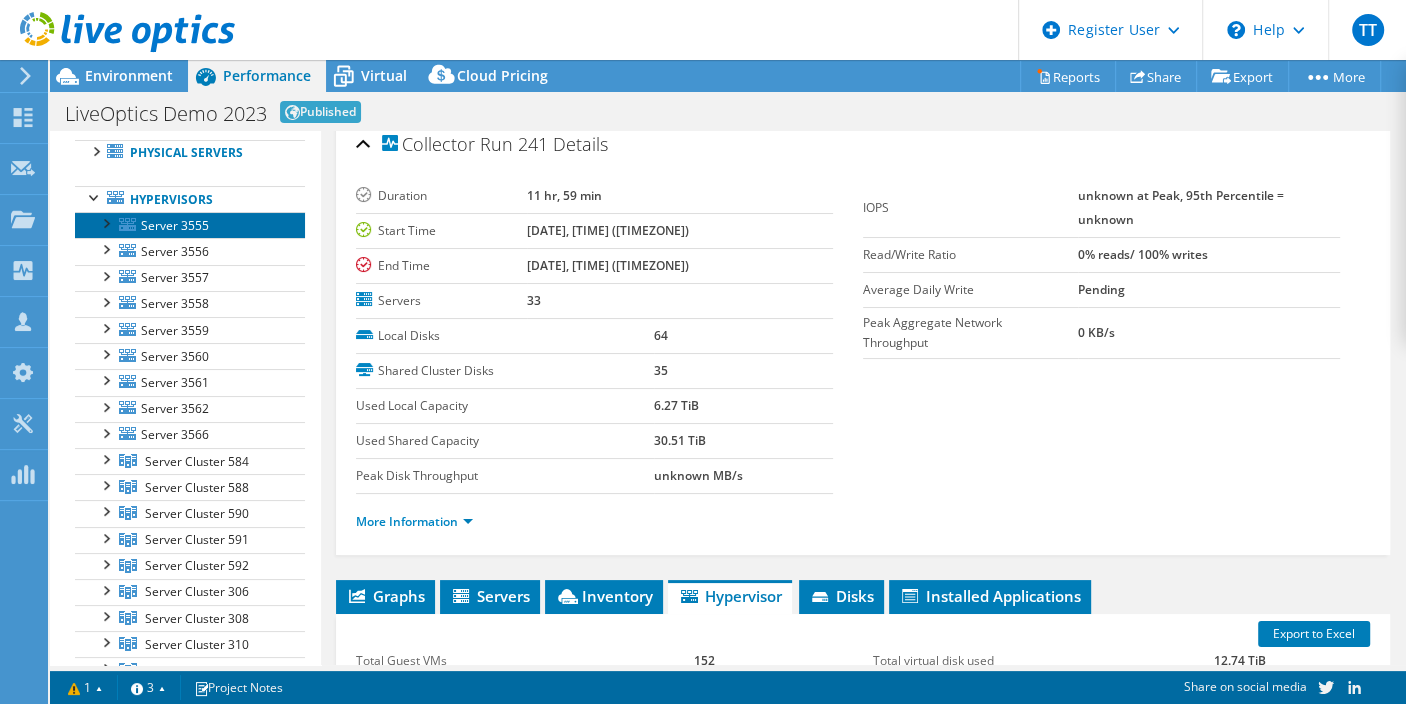click on "Server 3555" at bounding box center (175, 225) 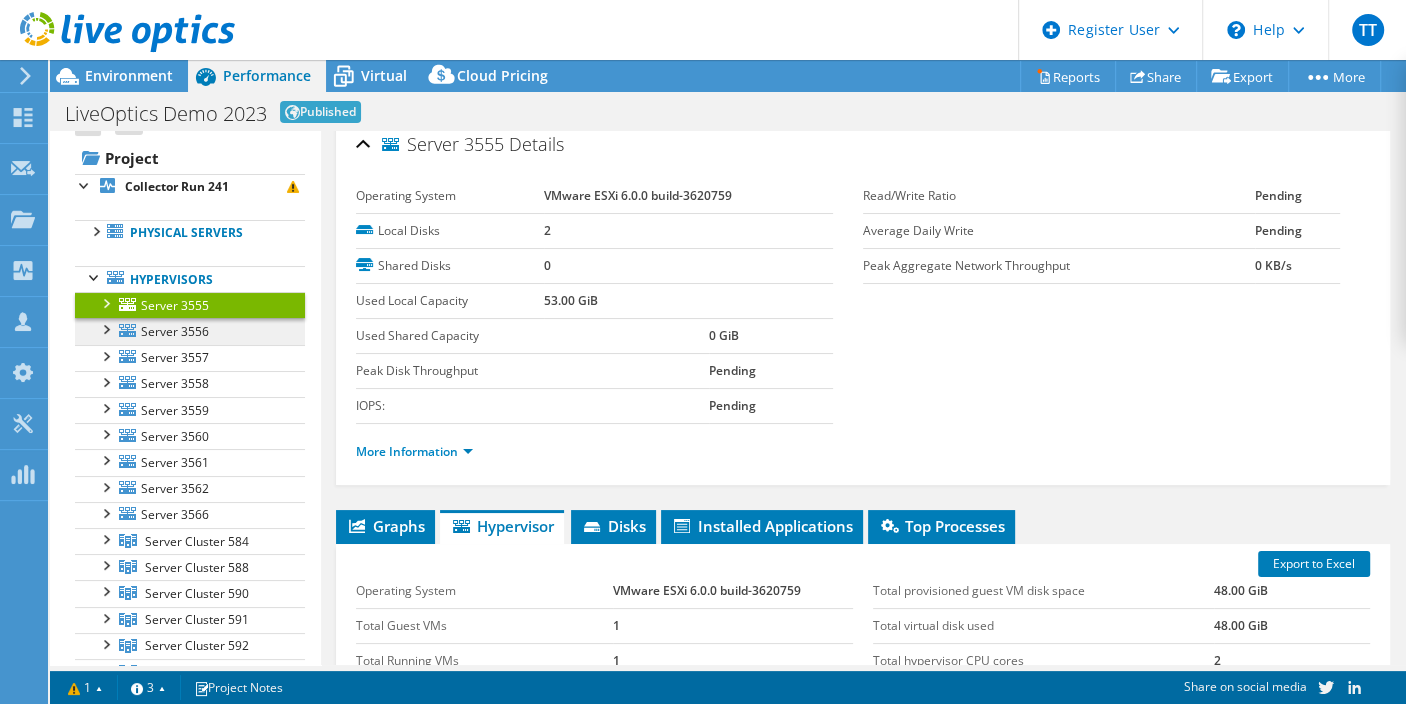 scroll, scrollTop: 0, scrollLeft: 0, axis: both 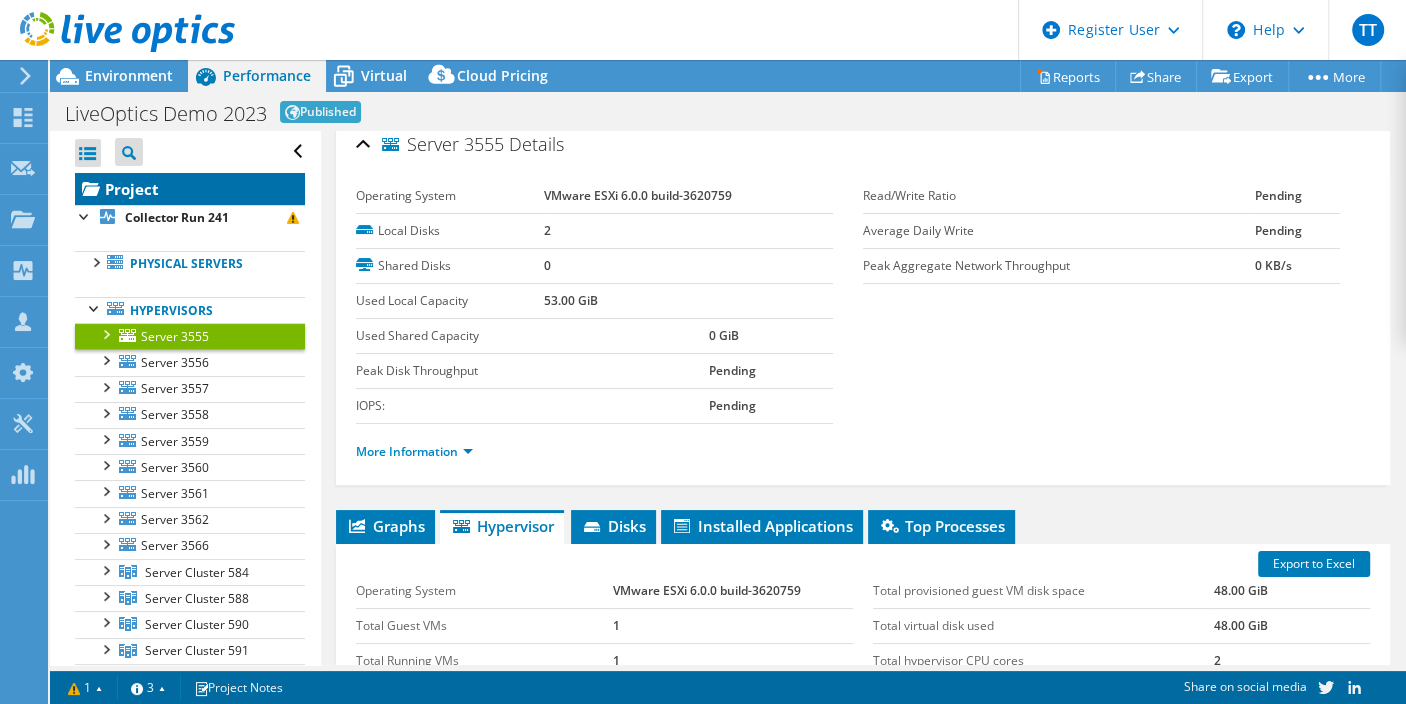click on "Project" at bounding box center (190, 189) 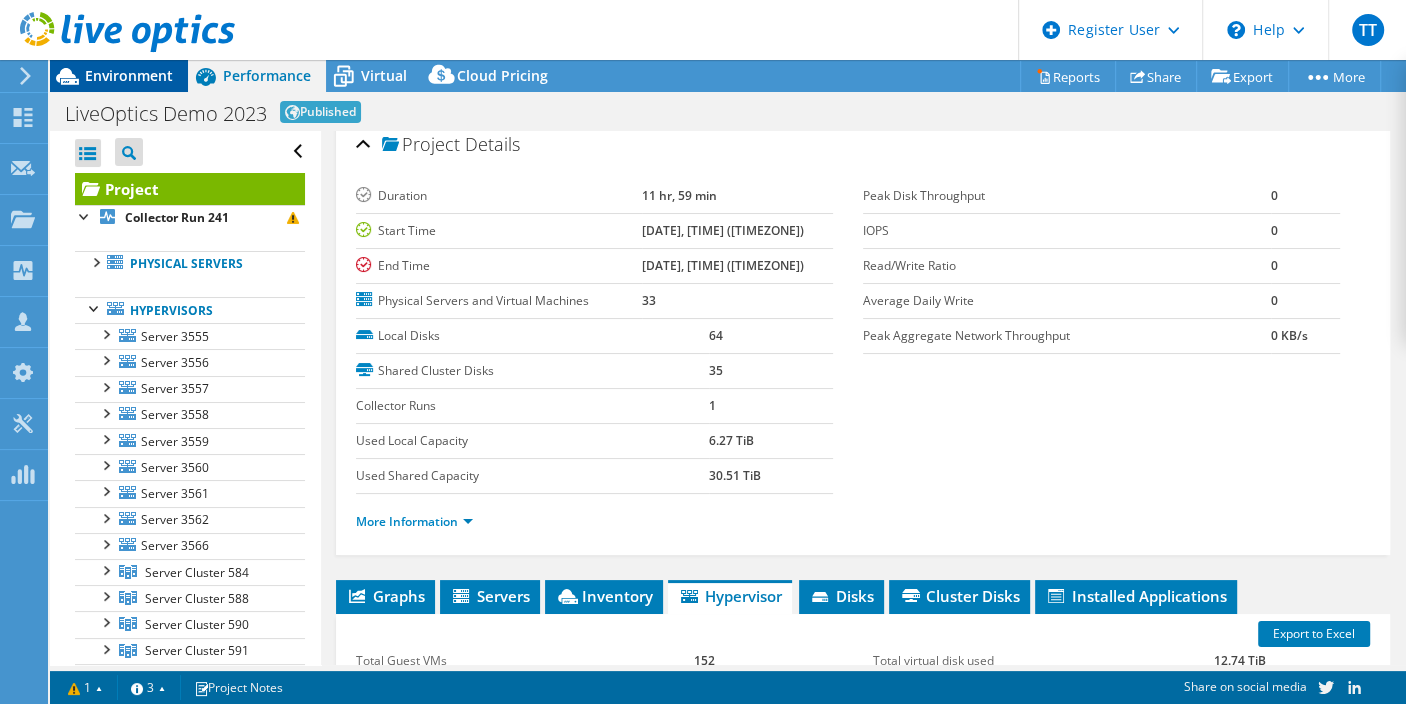 click on "Environment" at bounding box center (129, 75) 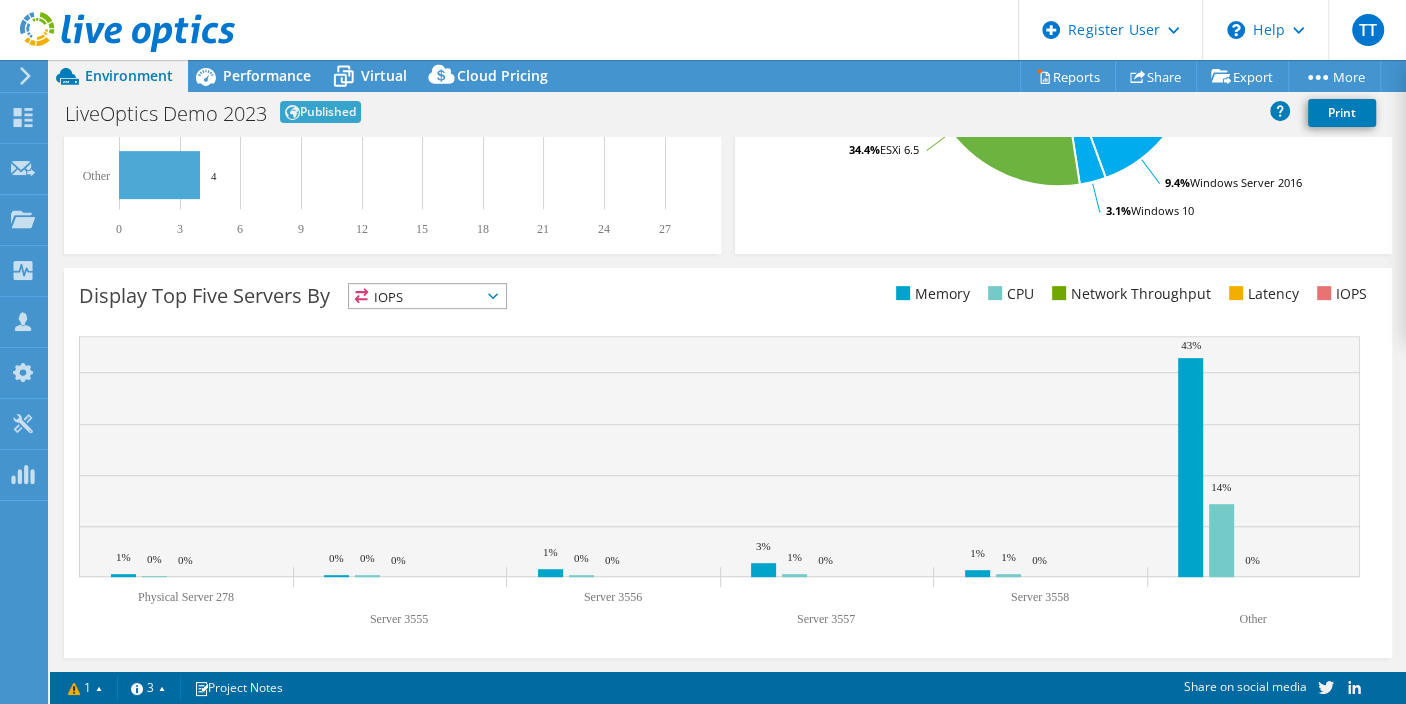 scroll, scrollTop: 685, scrollLeft: 0, axis: vertical 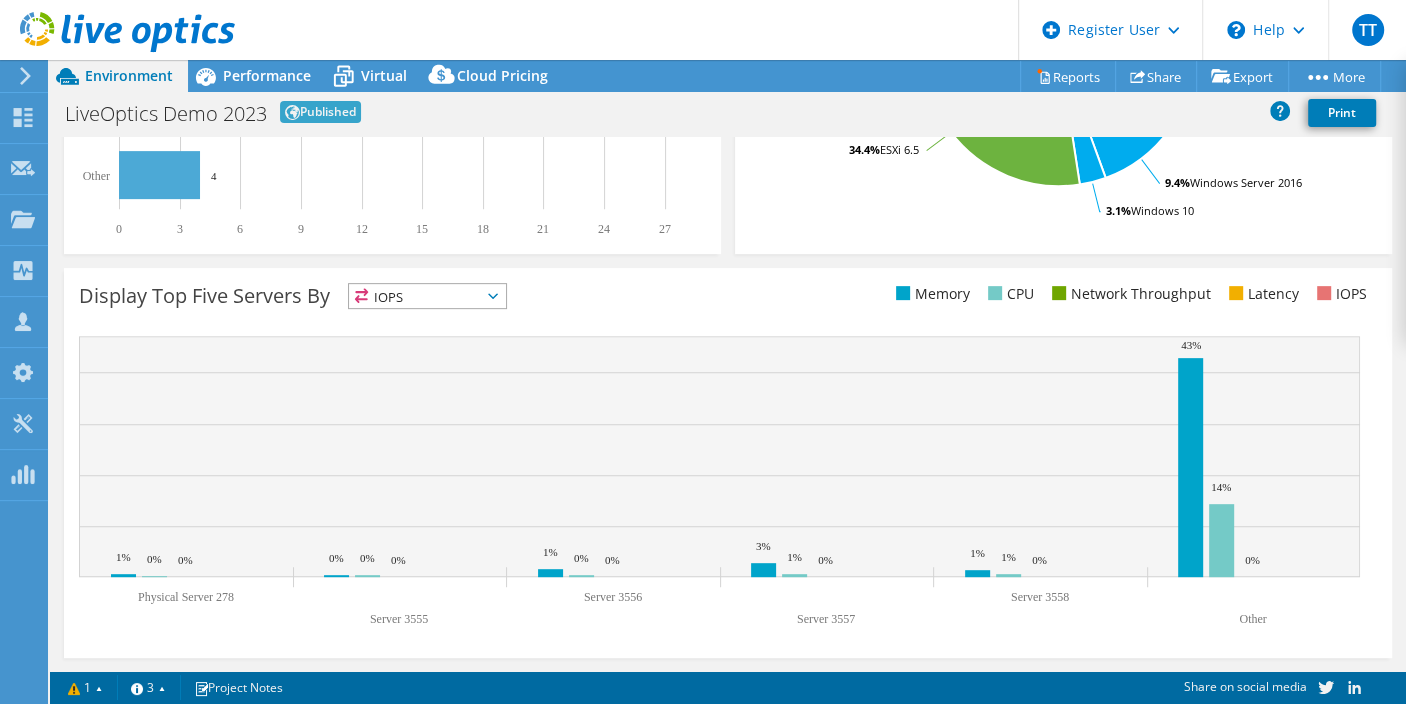 click on "IOPS" at bounding box center (427, 296) 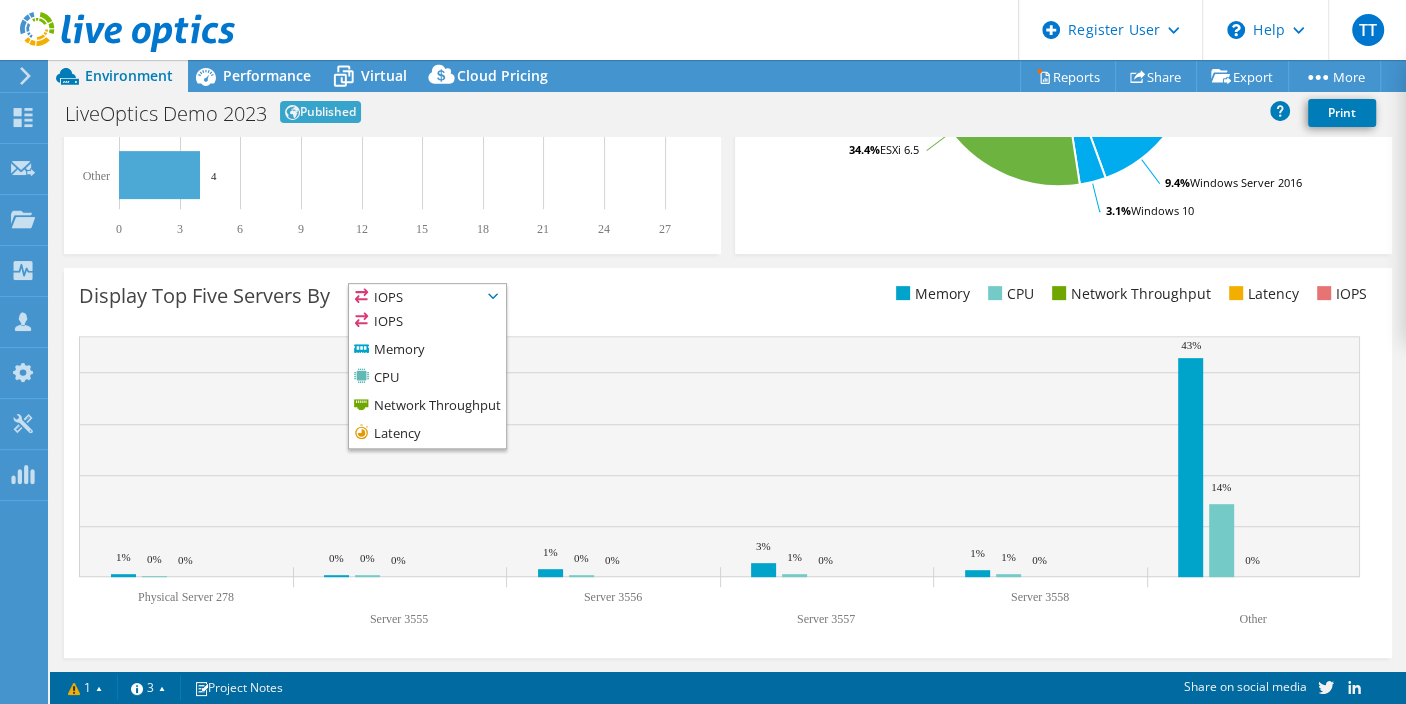 click on "IOPS" at bounding box center [427, 296] 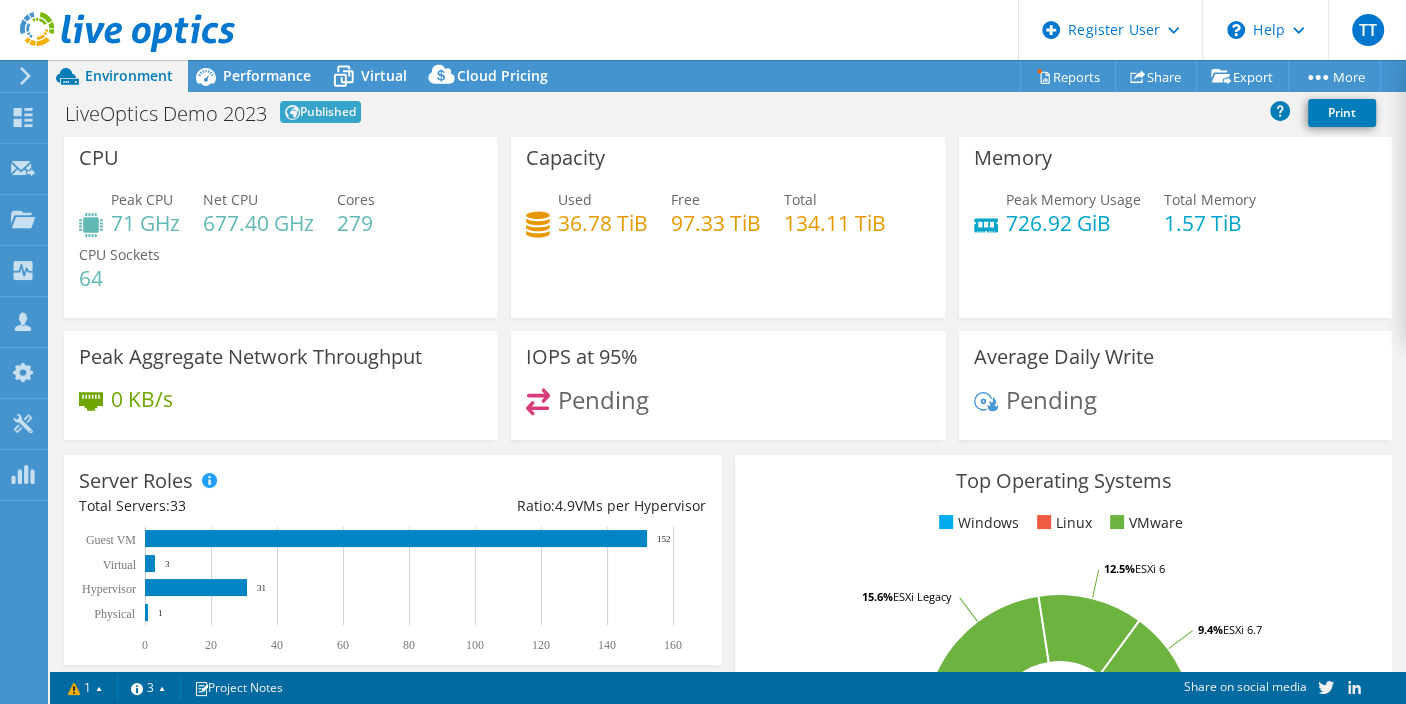 scroll, scrollTop: 0, scrollLeft: 0, axis: both 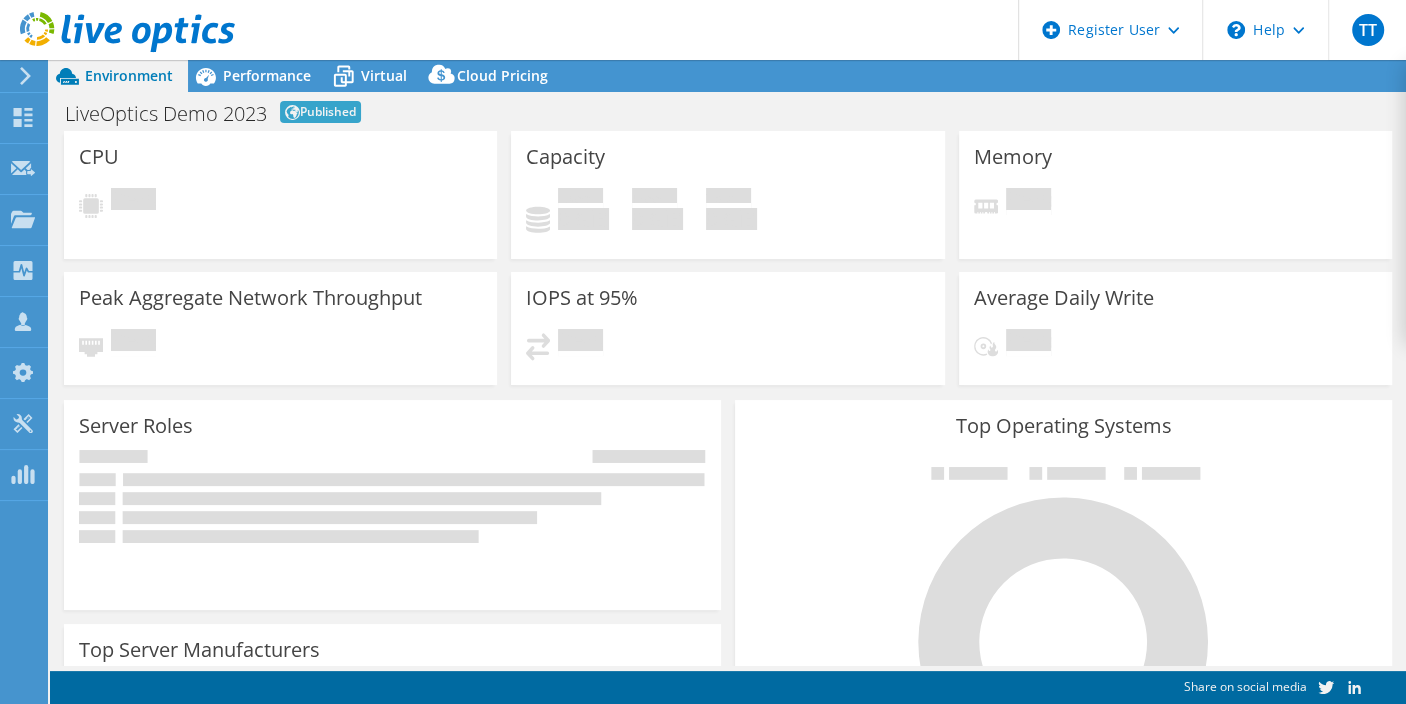 select on "Singapore" 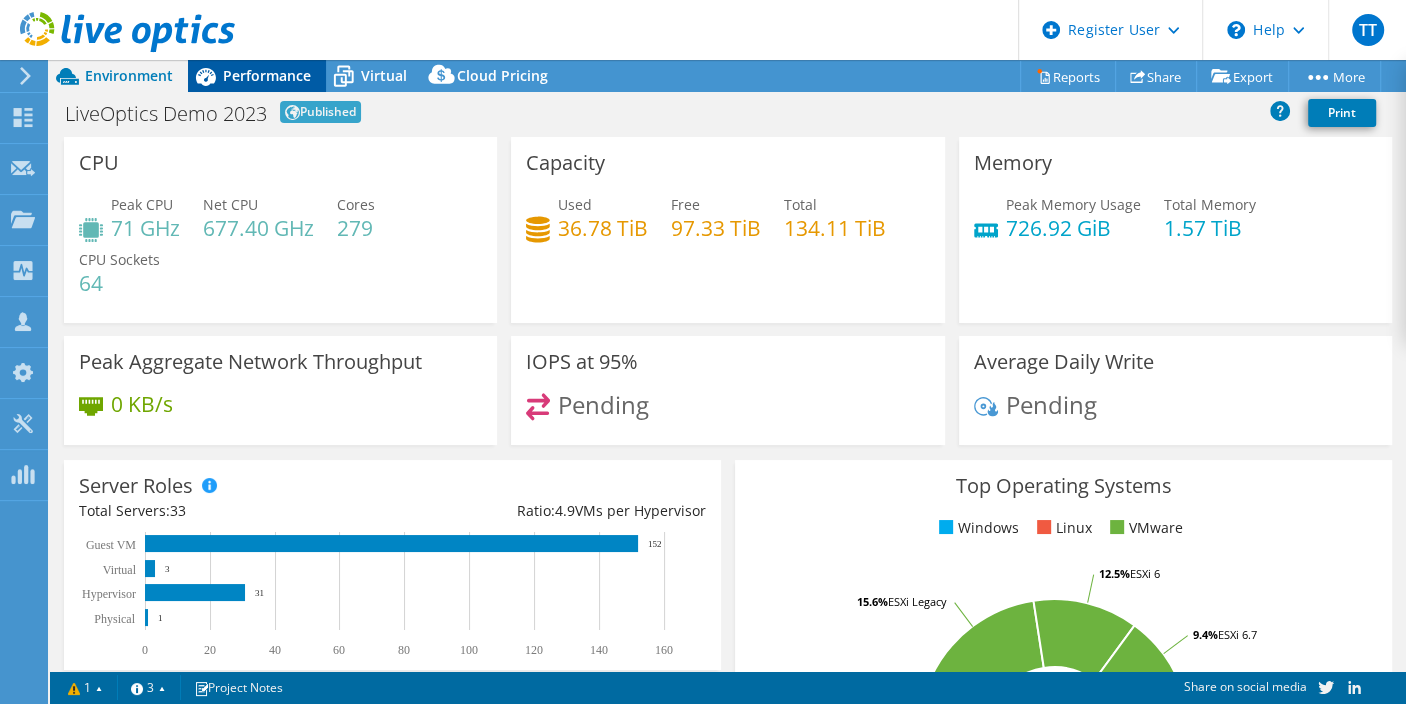 click on "Performance" at bounding box center (267, 75) 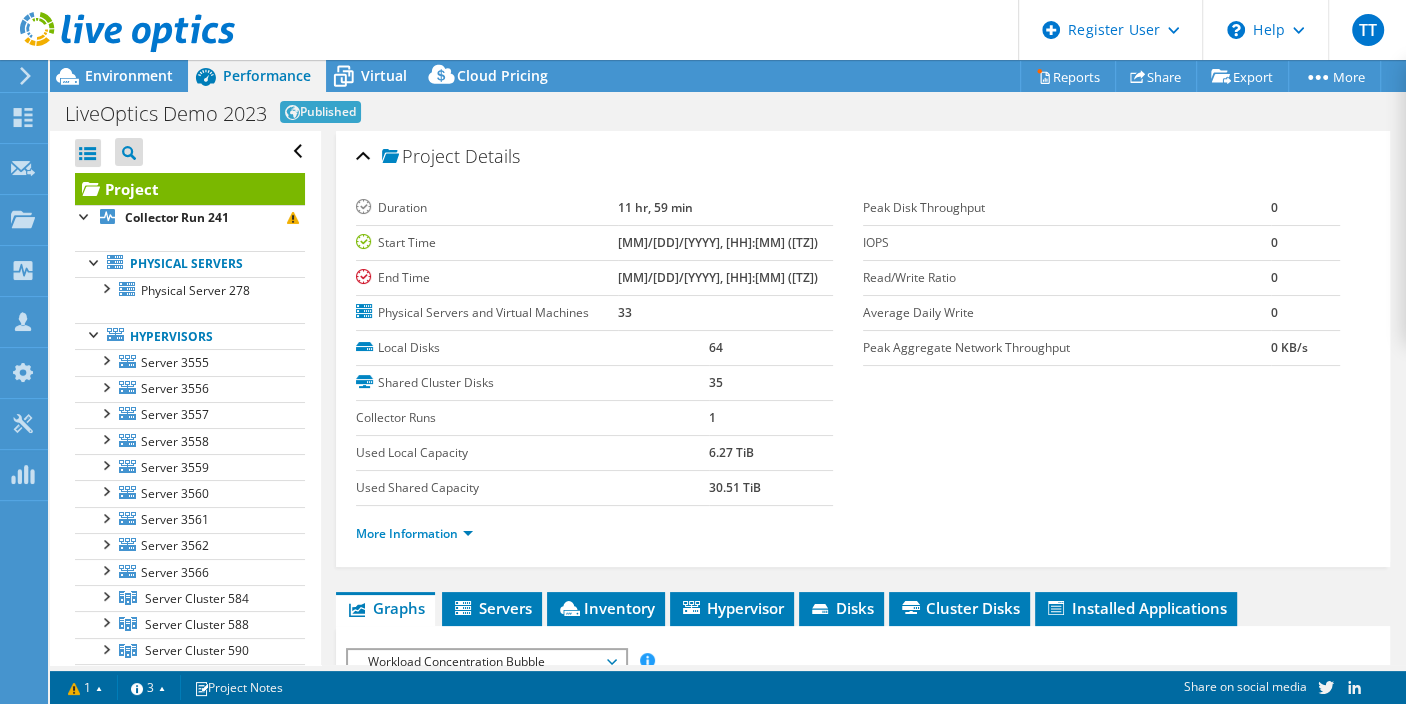 click at bounding box center [117, 33] 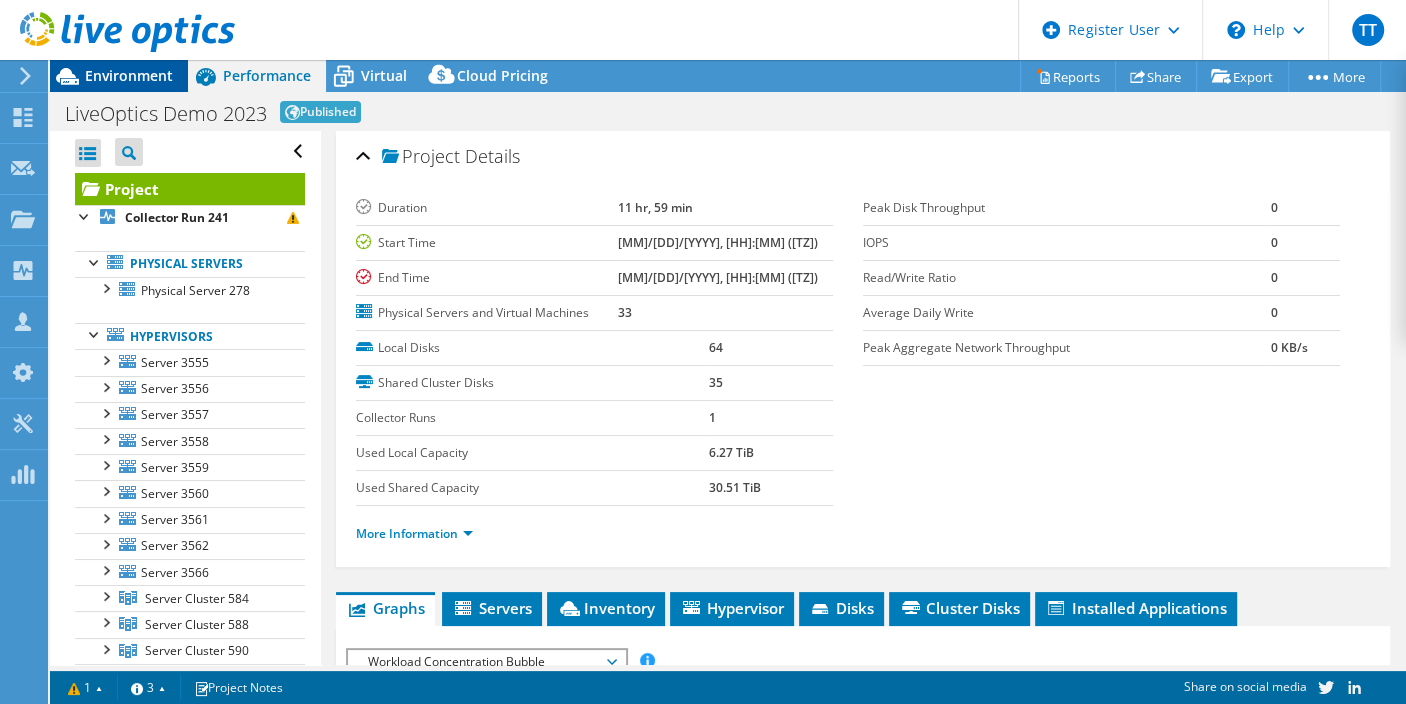 click on "Environment" at bounding box center [129, 75] 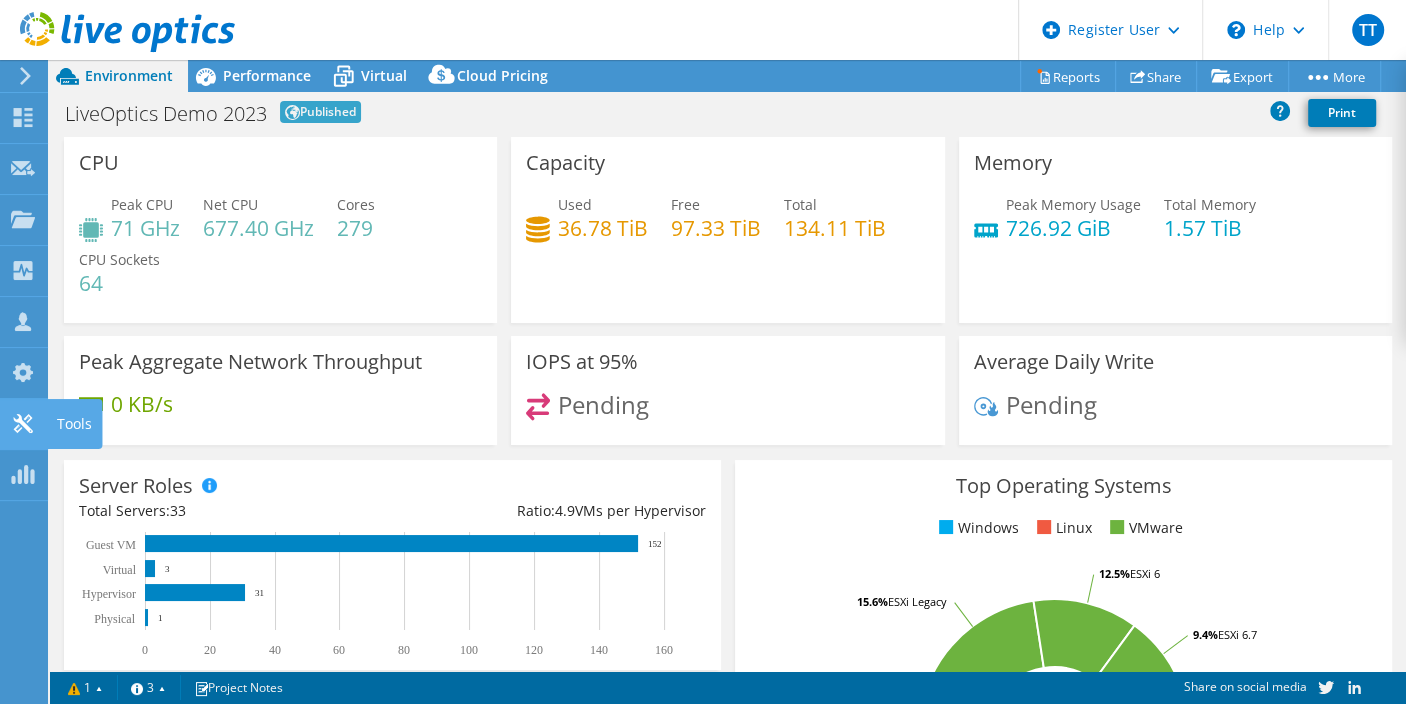 click 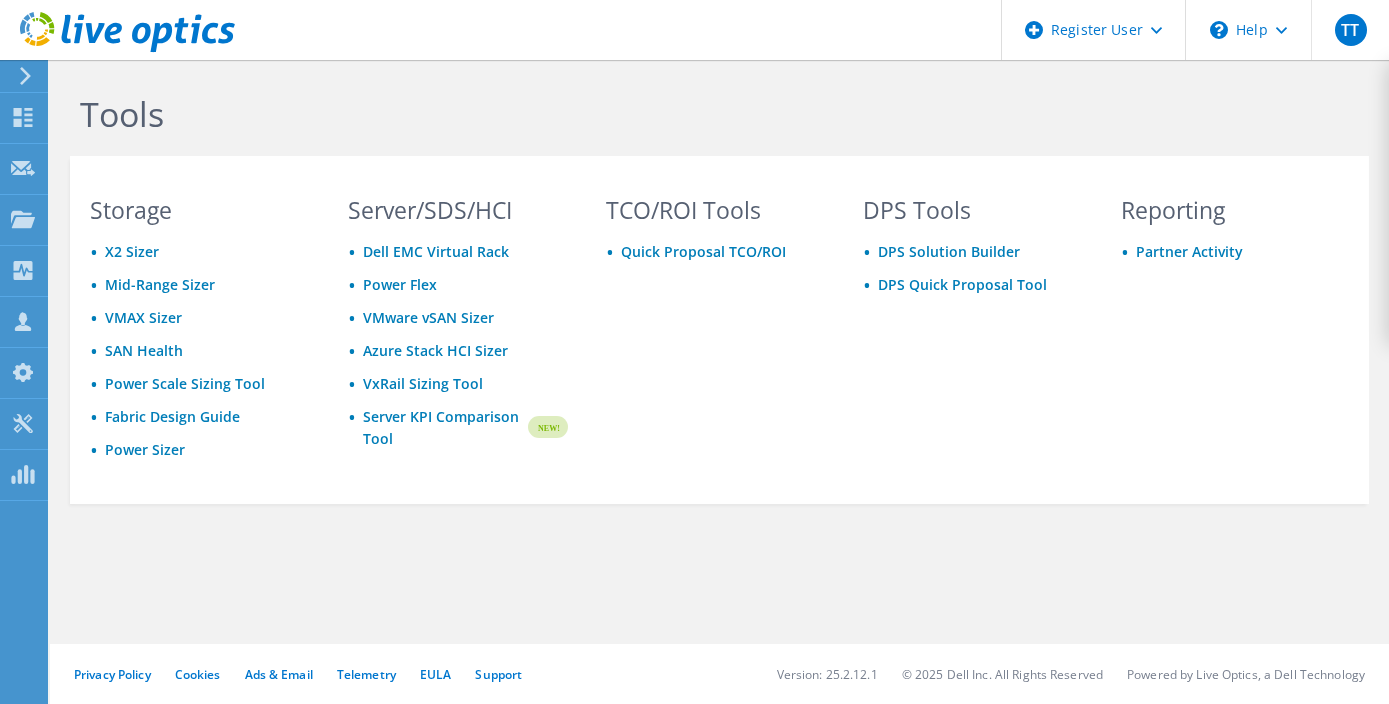 scroll, scrollTop: 0, scrollLeft: 0, axis: both 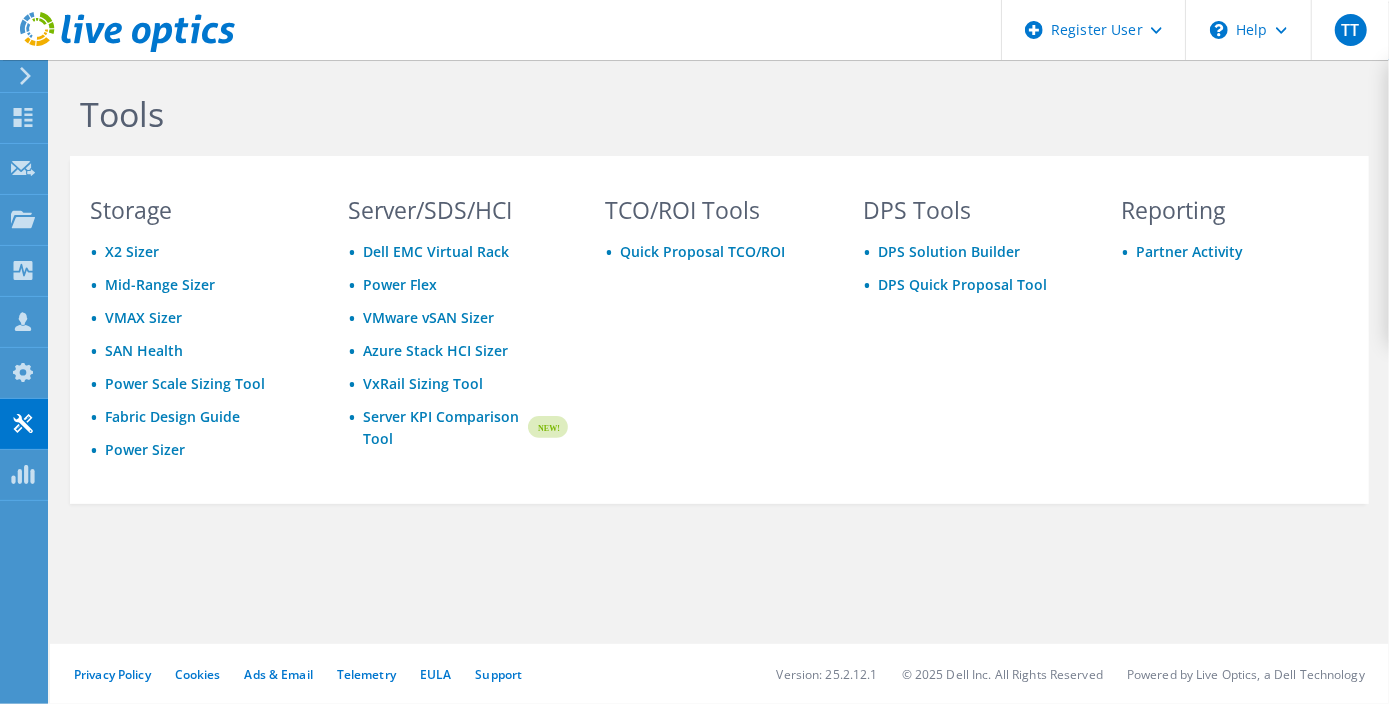 click 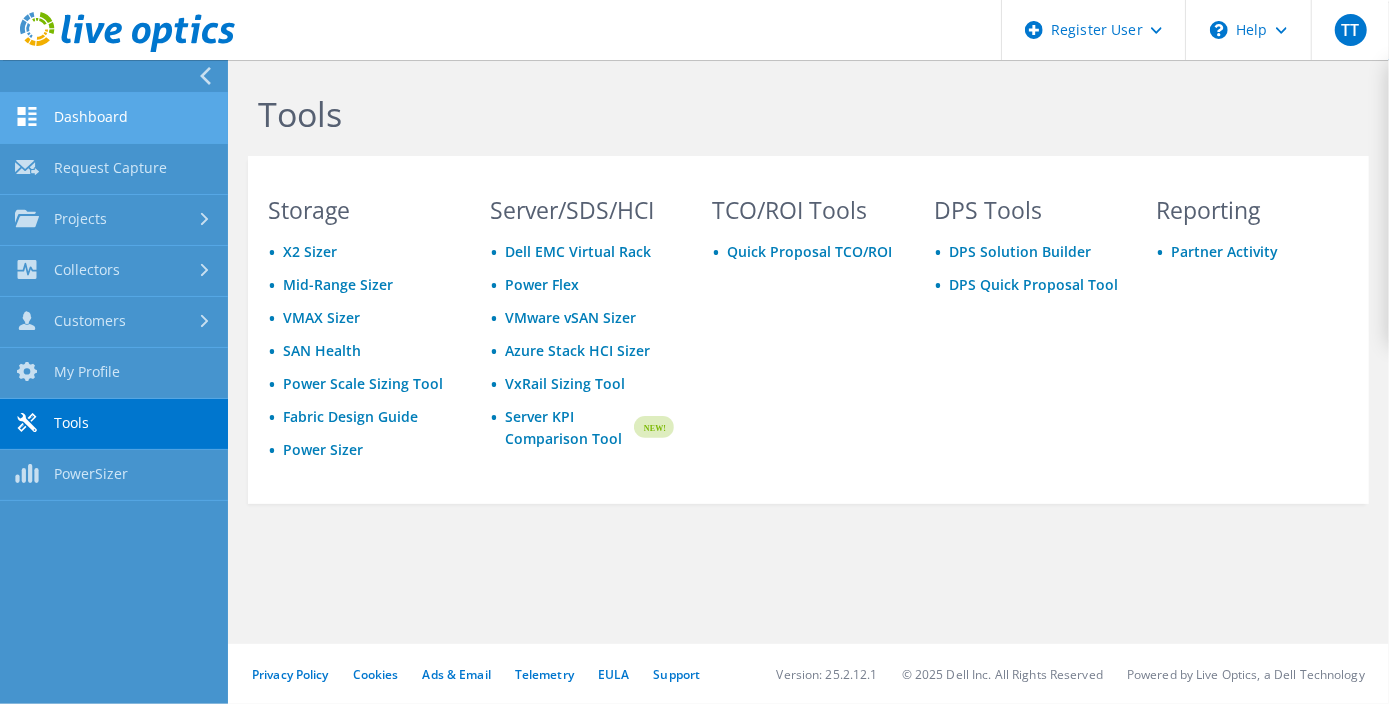 click on "Dashboard" at bounding box center (114, 118) 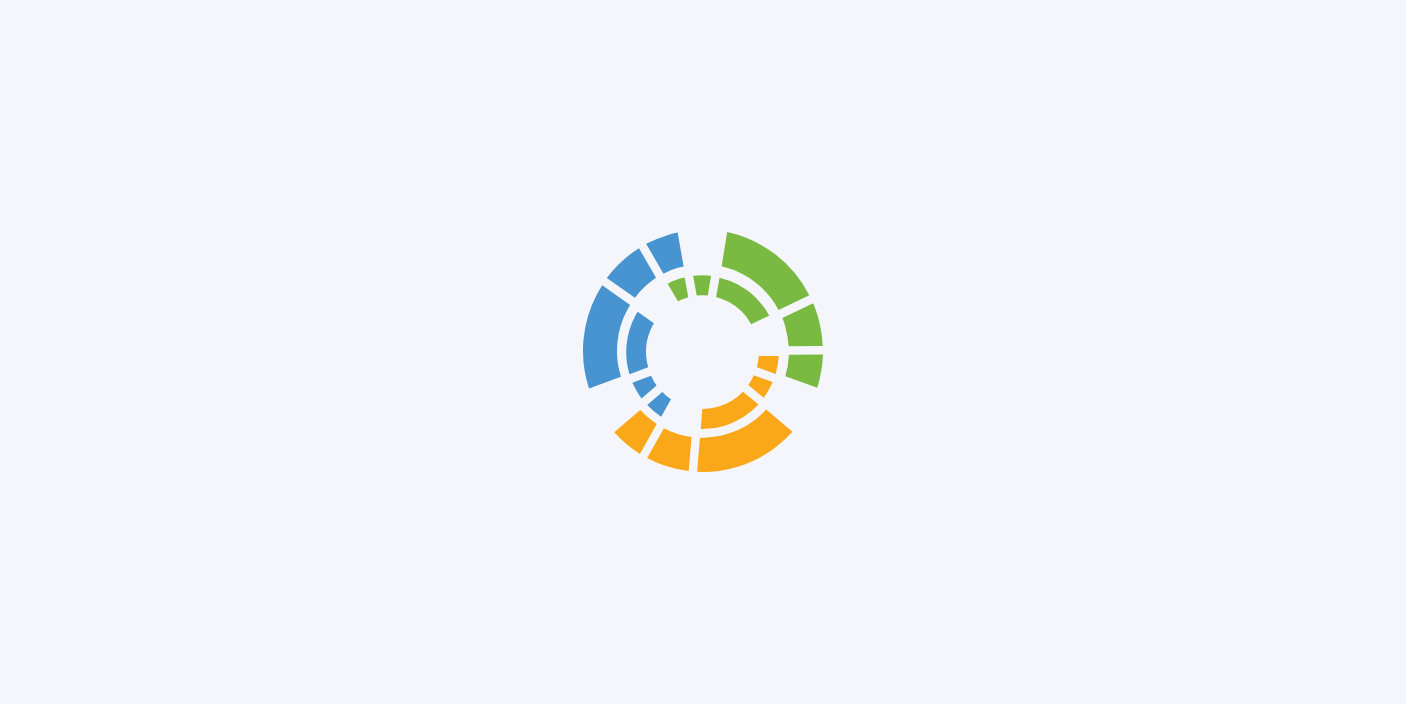 scroll, scrollTop: 0, scrollLeft: 0, axis: both 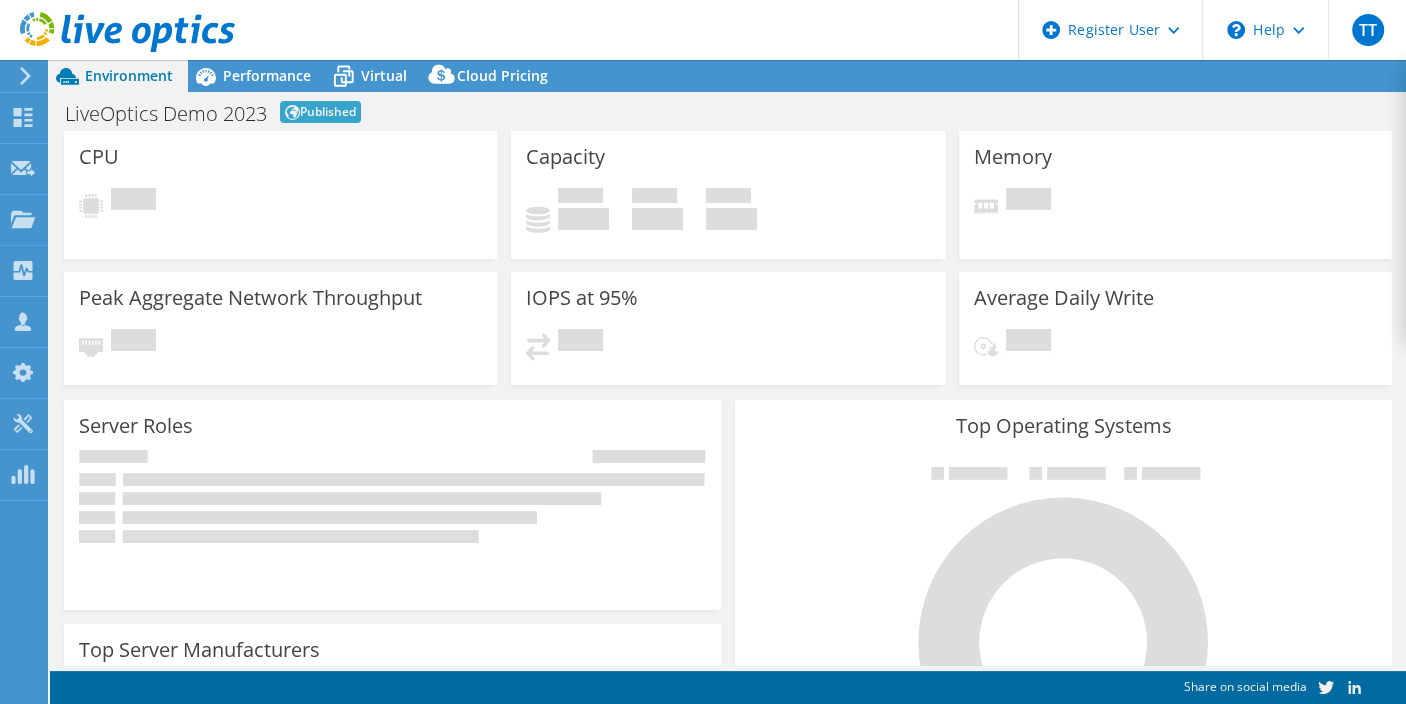 select on "Singapore" 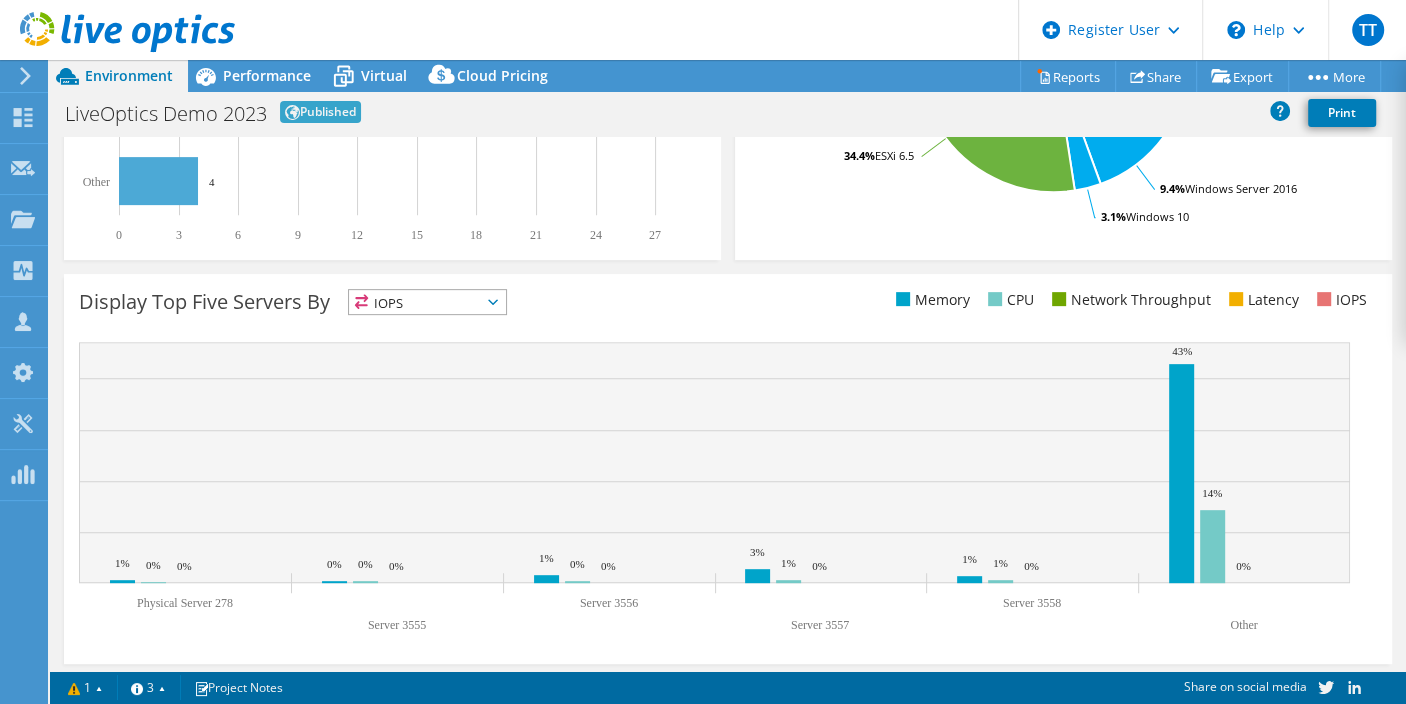 scroll, scrollTop: 685, scrollLeft: 0, axis: vertical 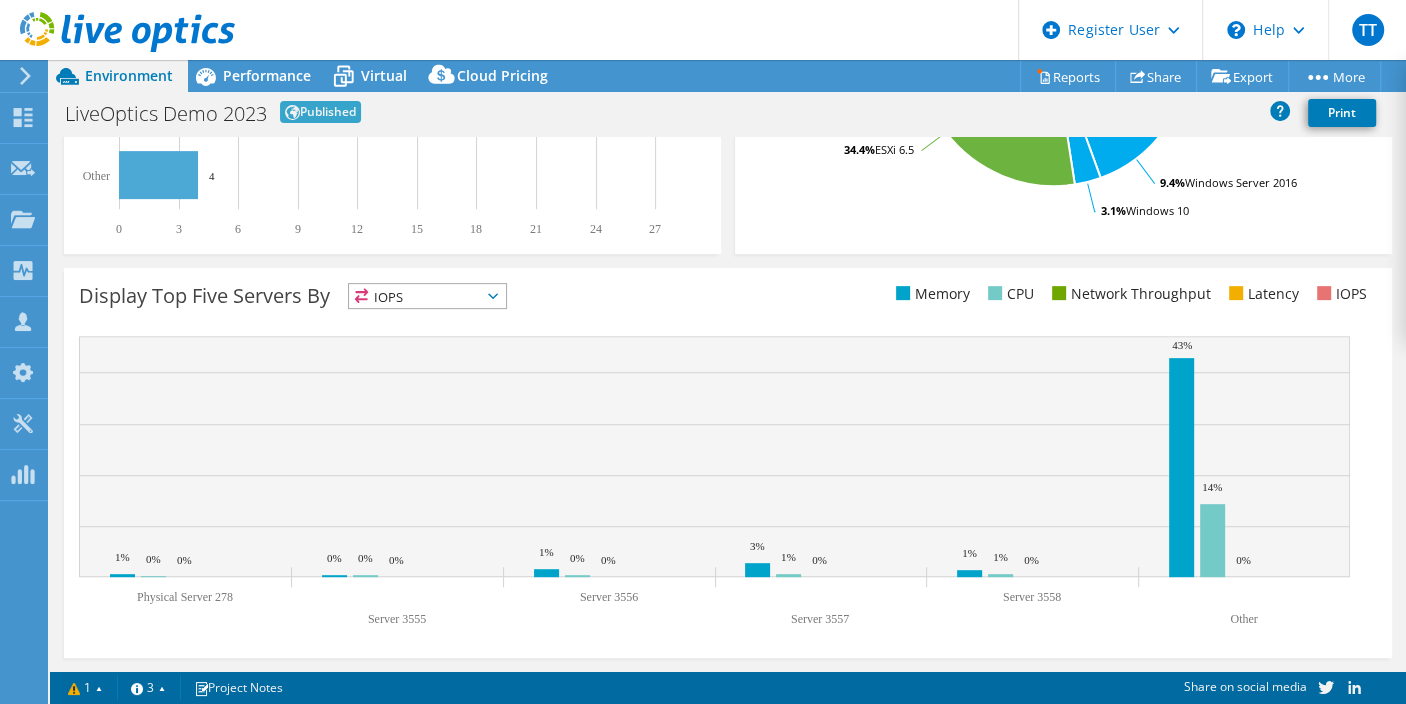 click on "IOPS" at bounding box center (427, 296) 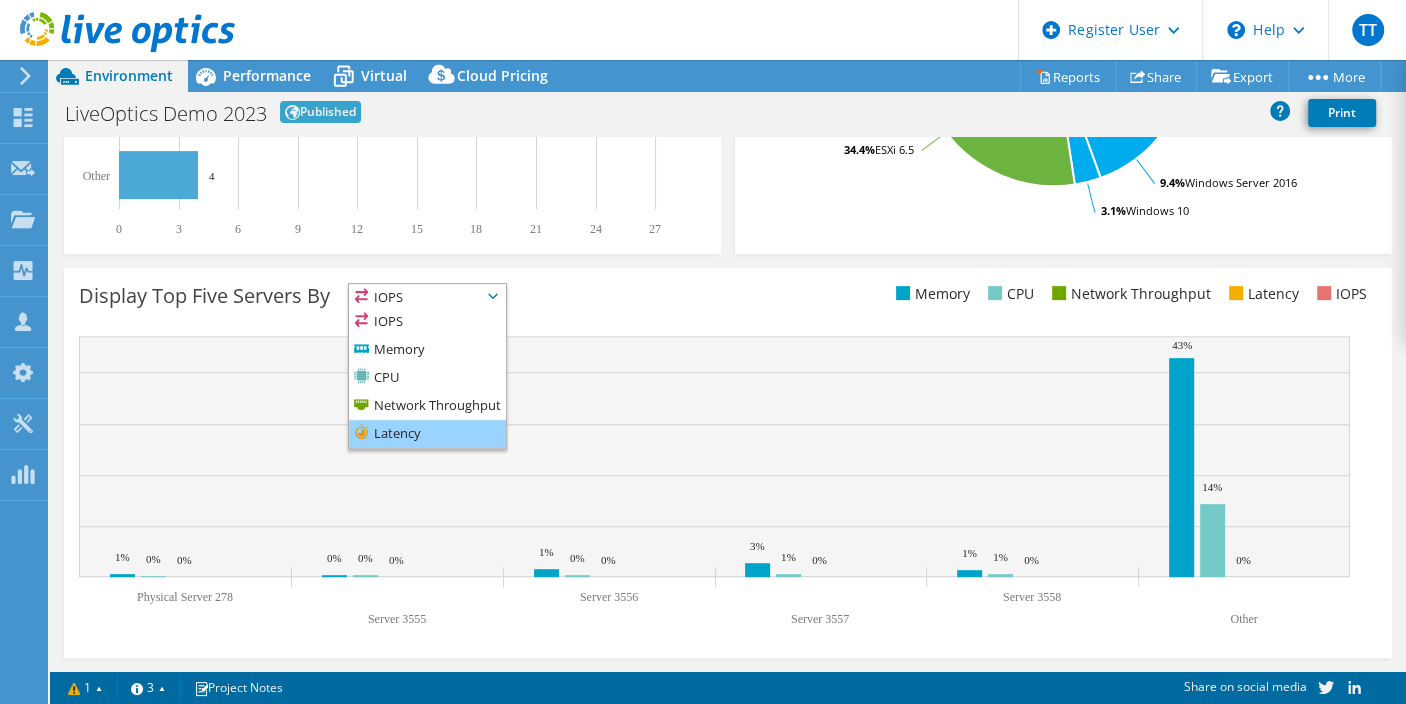 click on "Latency" at bounding box center [427, 434] 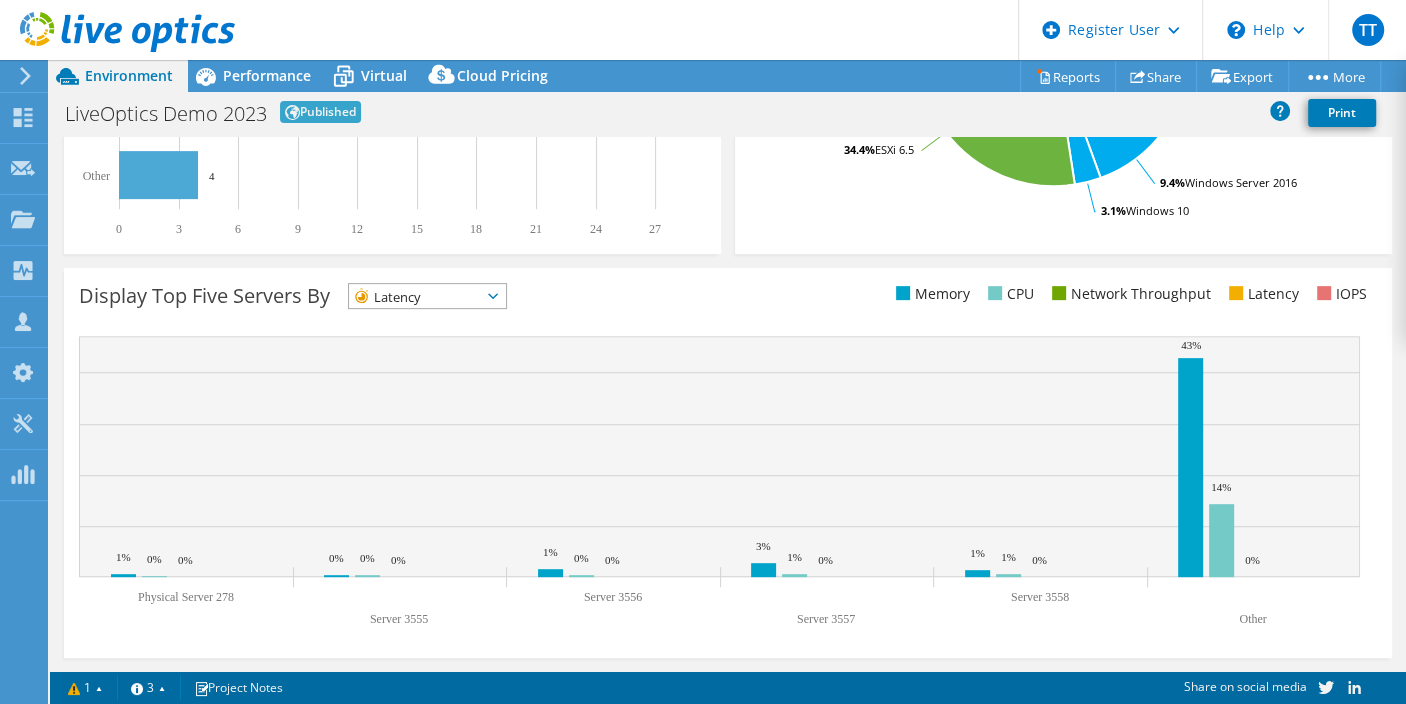 click on "Latency" at bounding box center [415, 296] 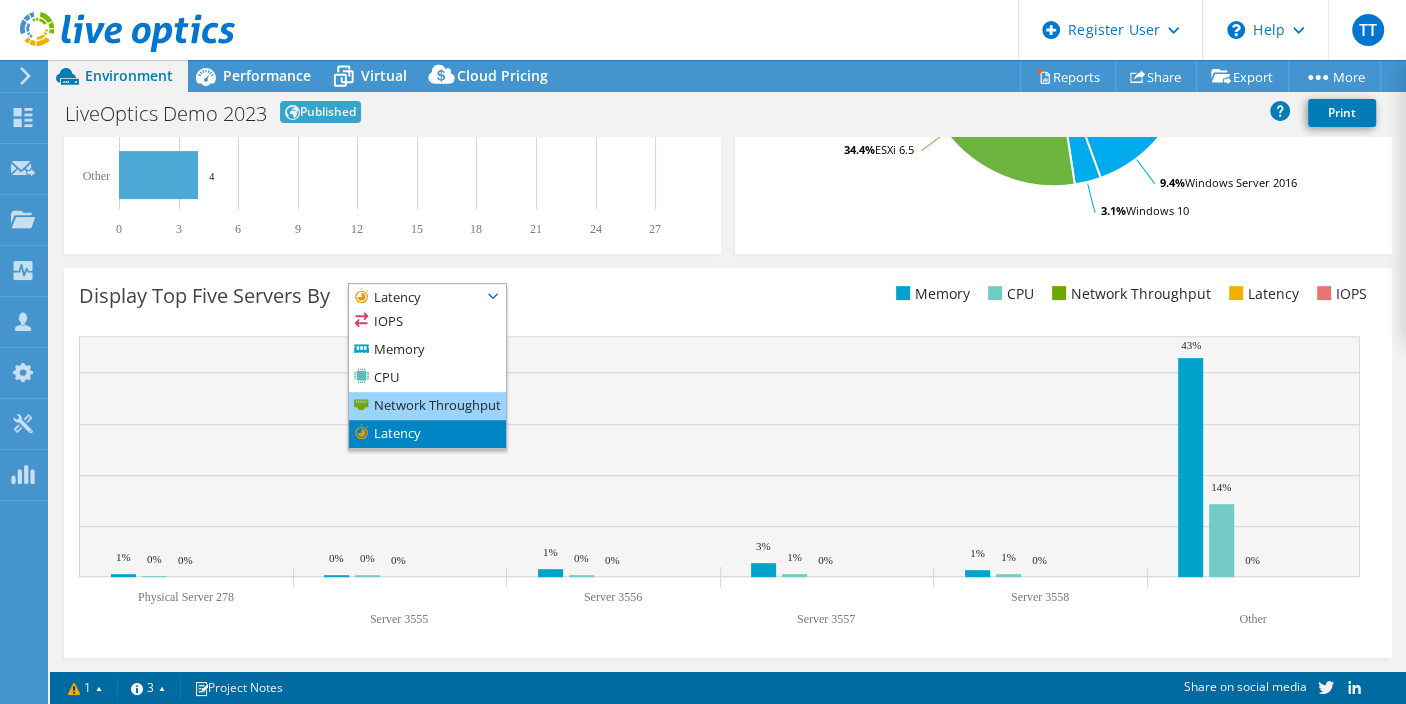 click on "Network Throughput" at bounding box center (427, 406) 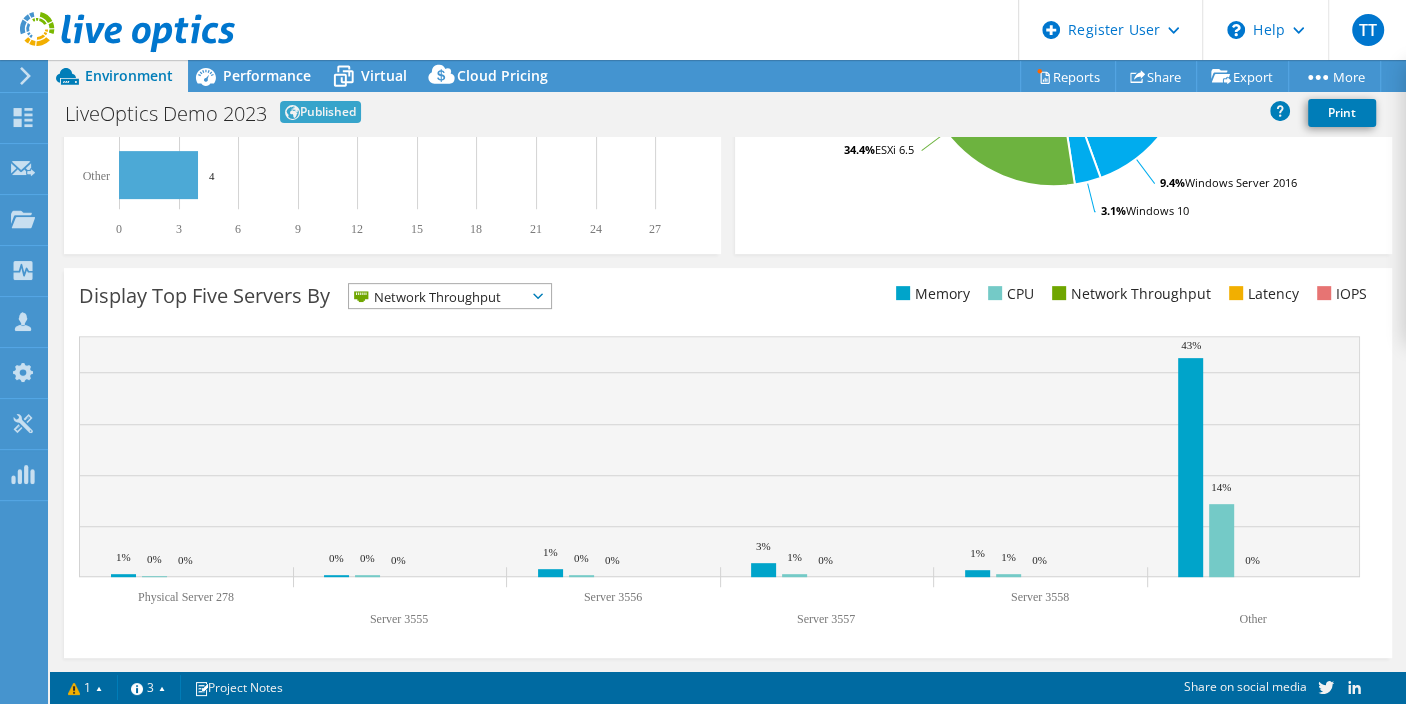 click on "Network Throughput" at bounding box center (437, 296) 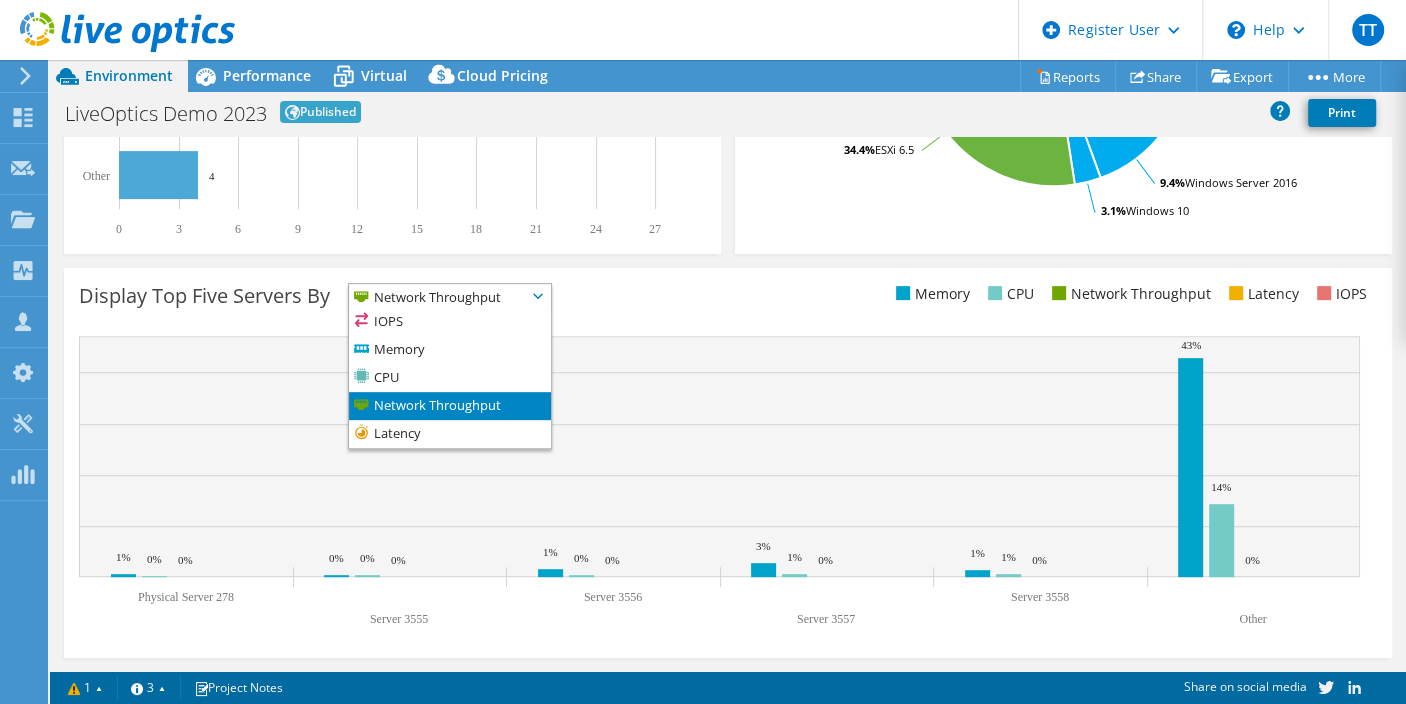 click on "Network Throughput" at bounding box center [437, 296] 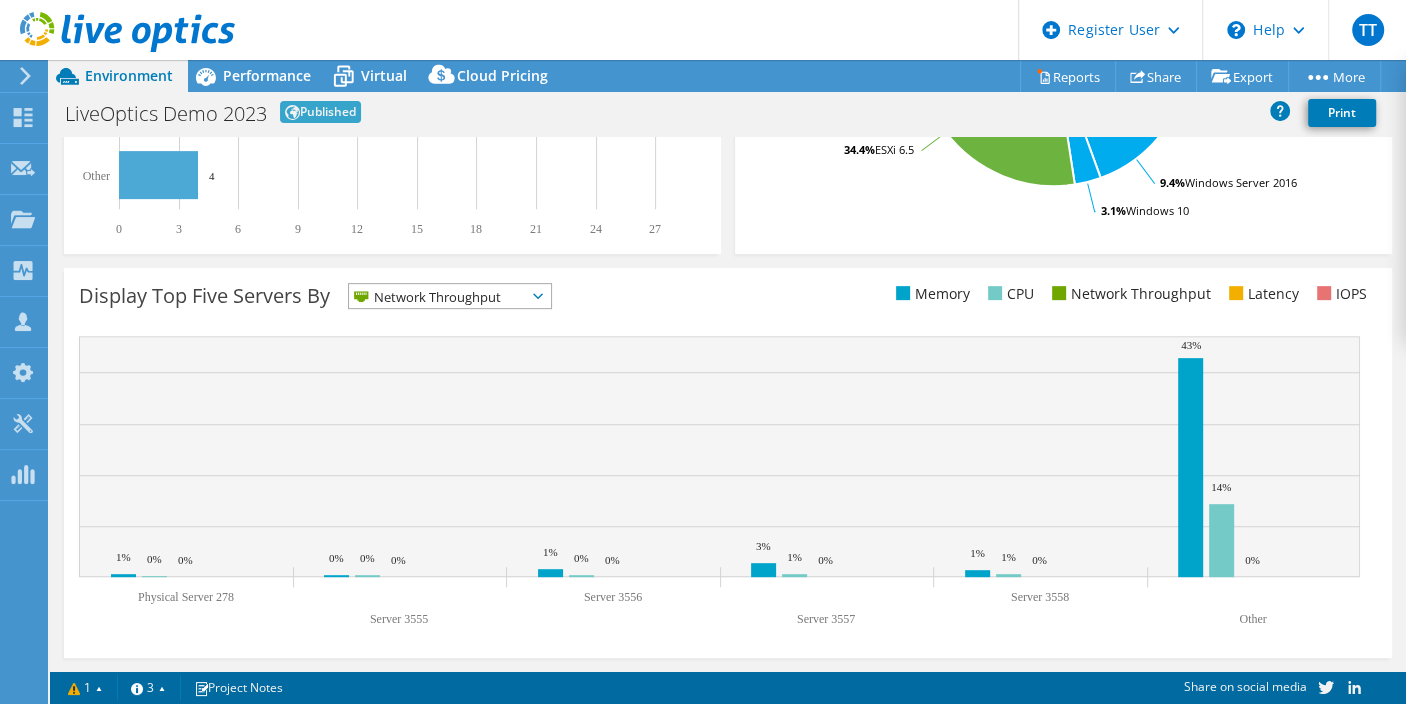 click on "Network Throughput" at bounding box center [437, 296] 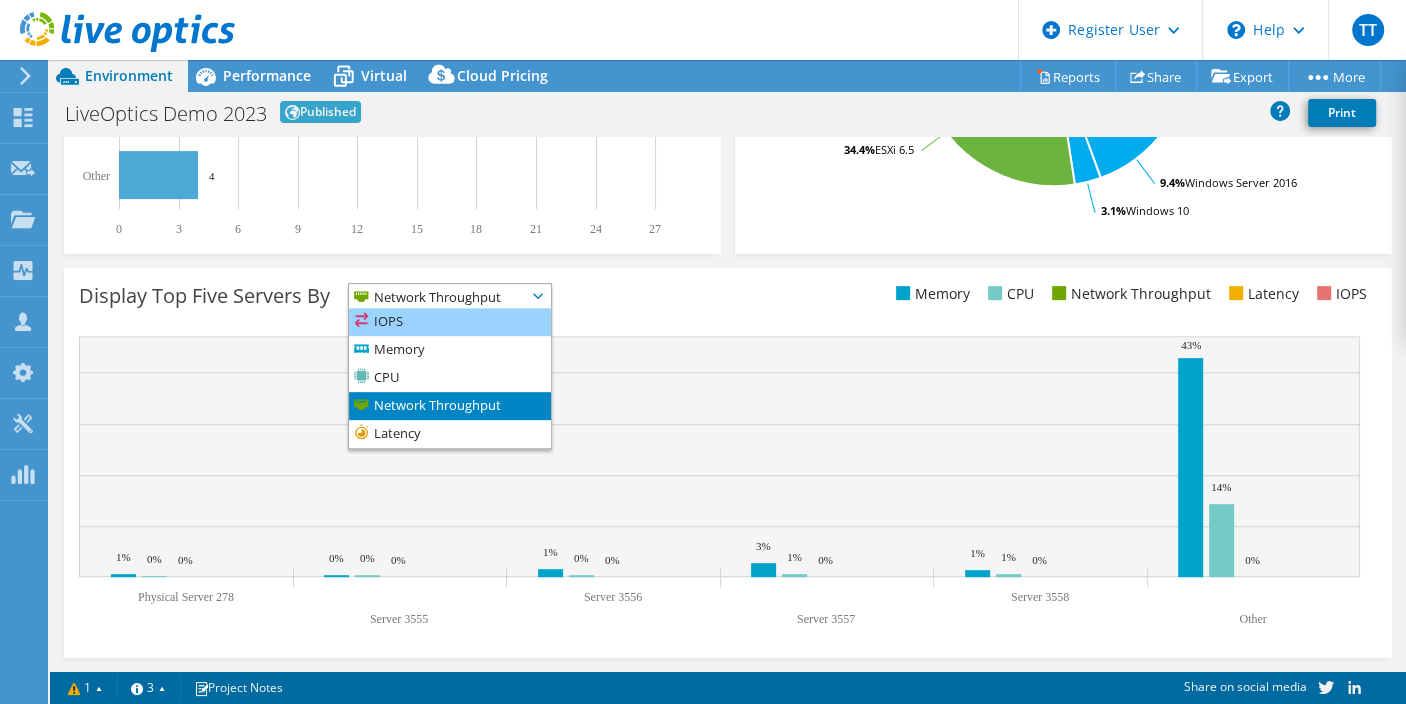 click on "IOPS" at bounding box center (450, 322) 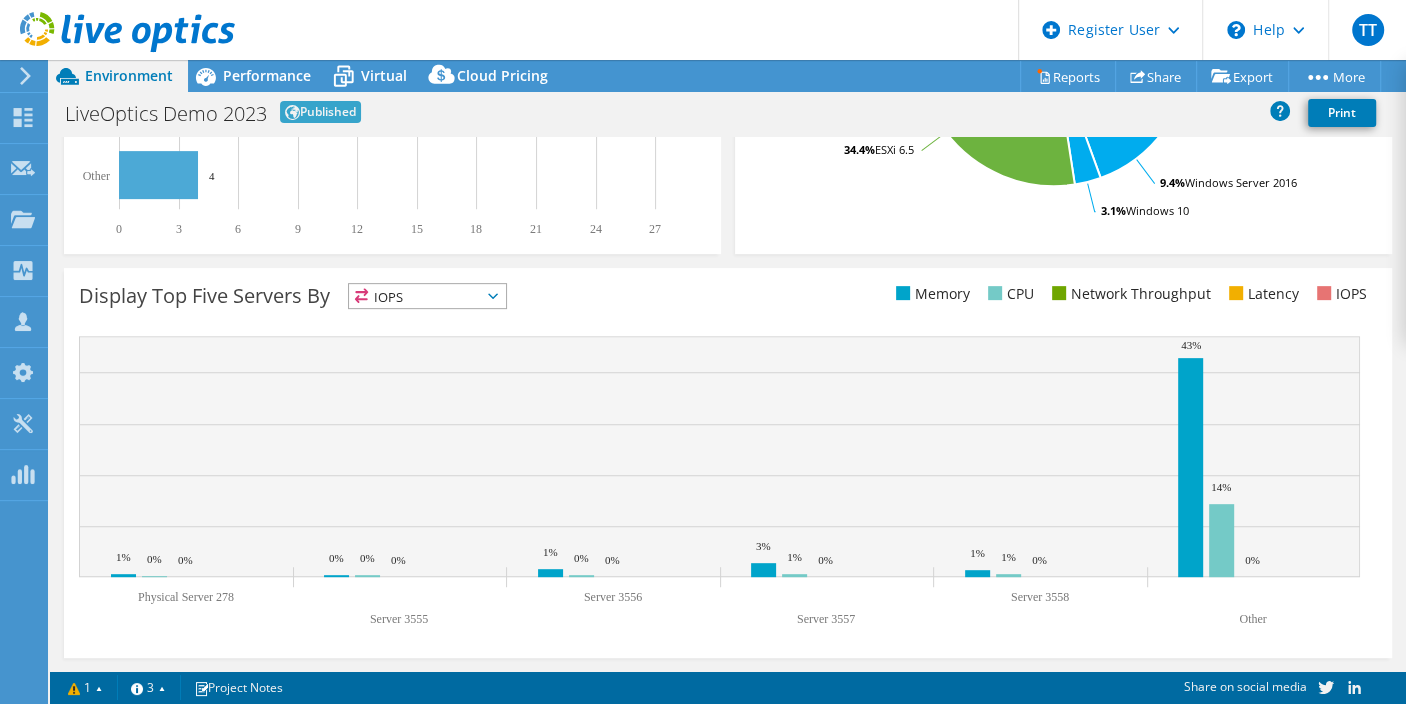 click on "Display Top Five Servers By
IOPS
IOPS" at bounding box center [403, 299] 